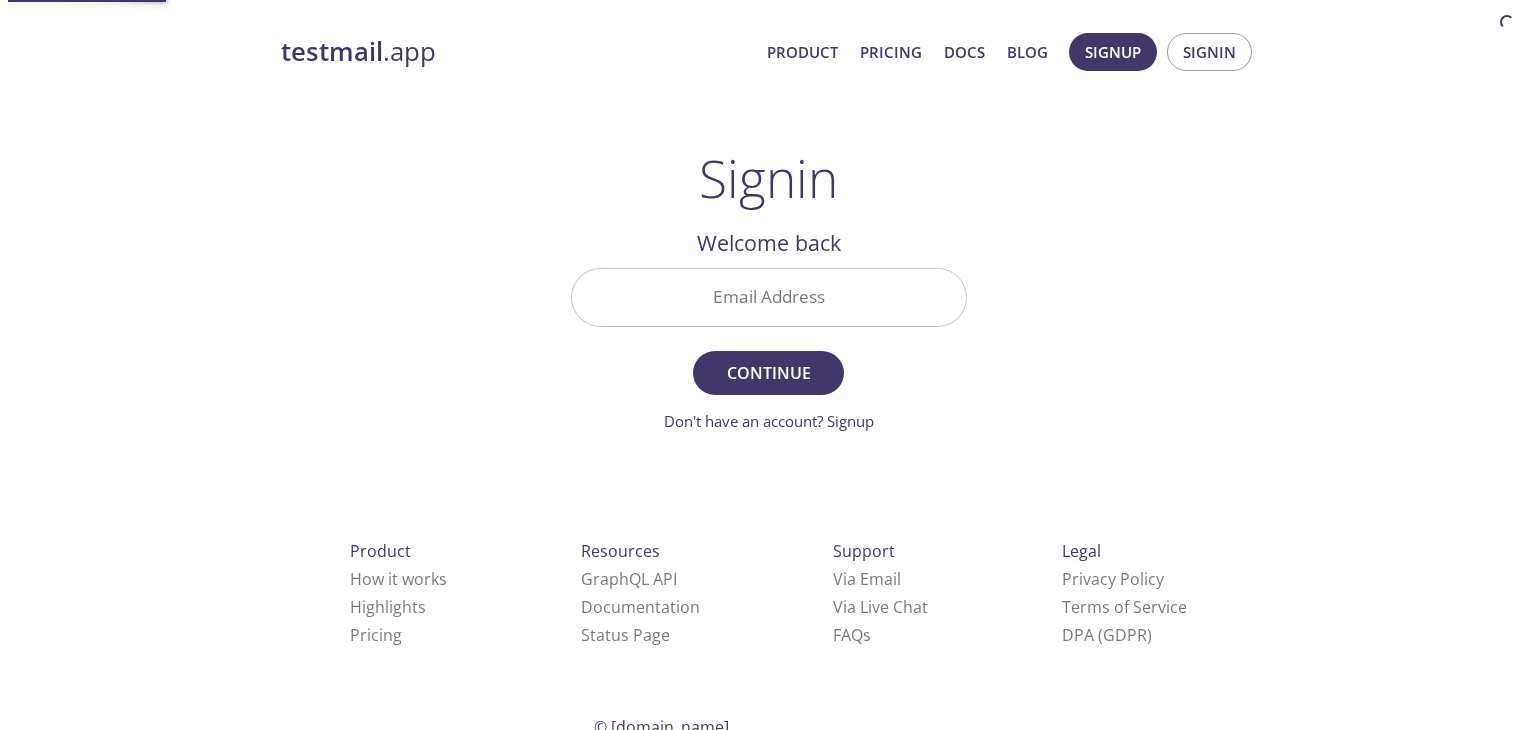 scroll, scrollTop: 0, scrollLeft: 0, axis: both 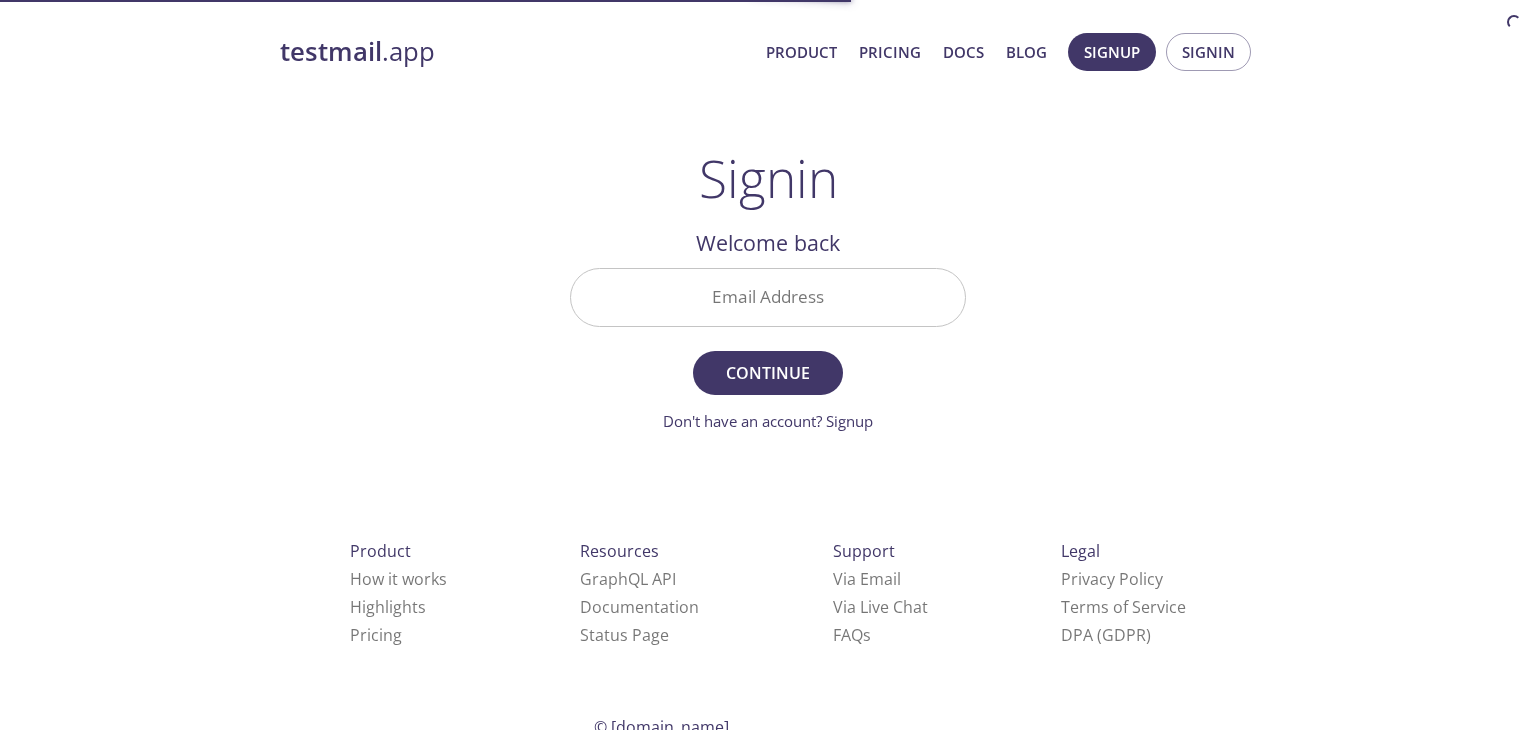 click on "Email Address" at bounding box center (768, 297) 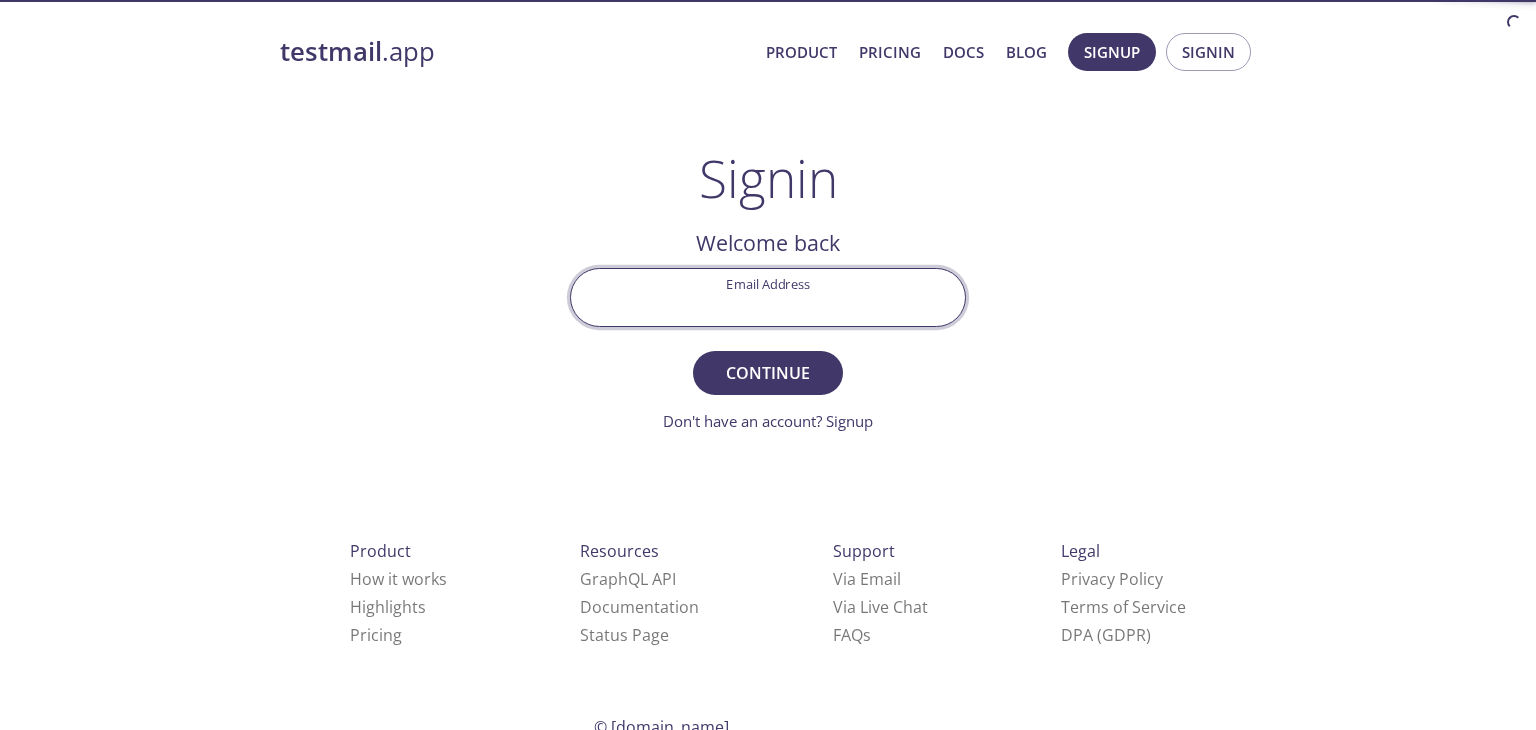 click on "Email Address" at bounding box center [768, 297] 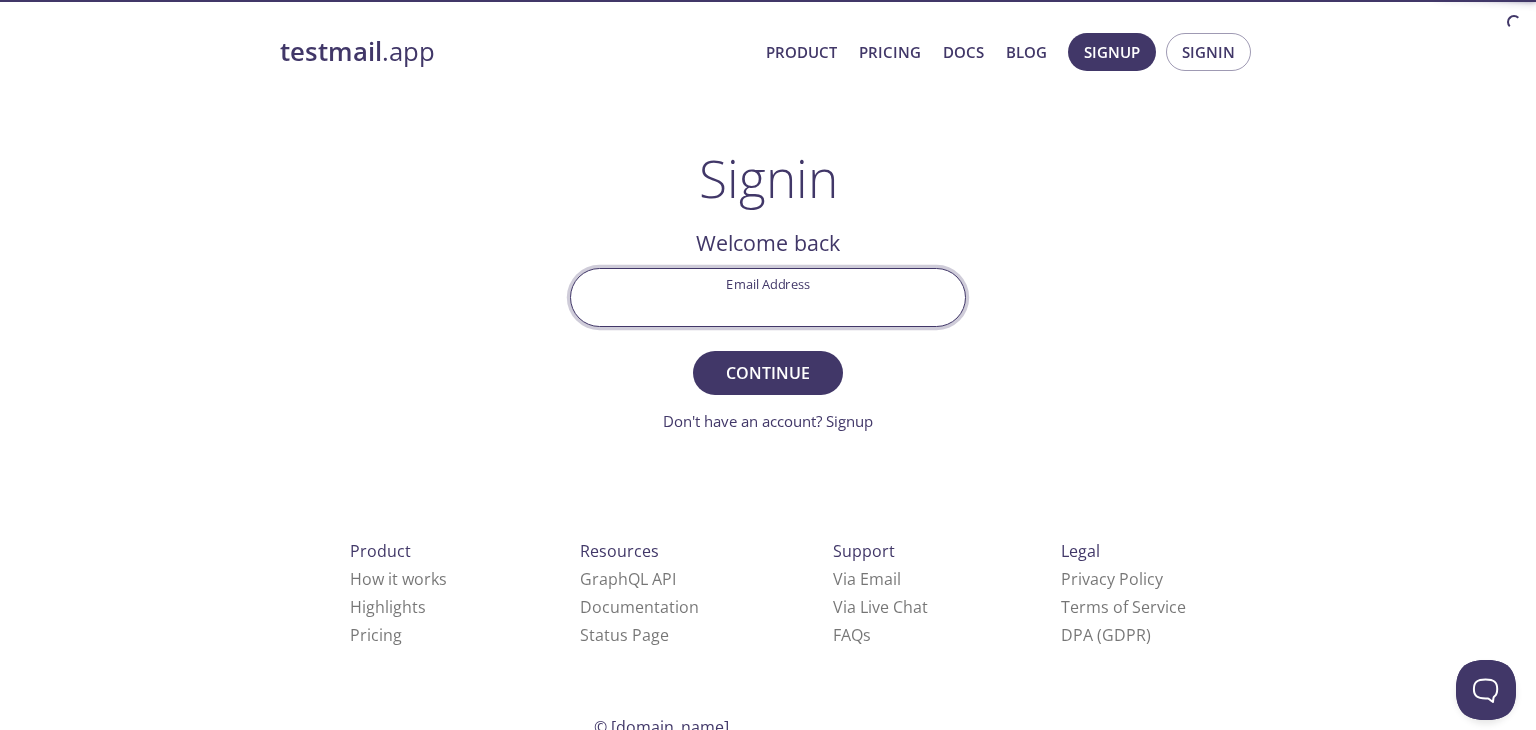 scroll, scrollTop: 0, scrollLeft: 0, axis: both 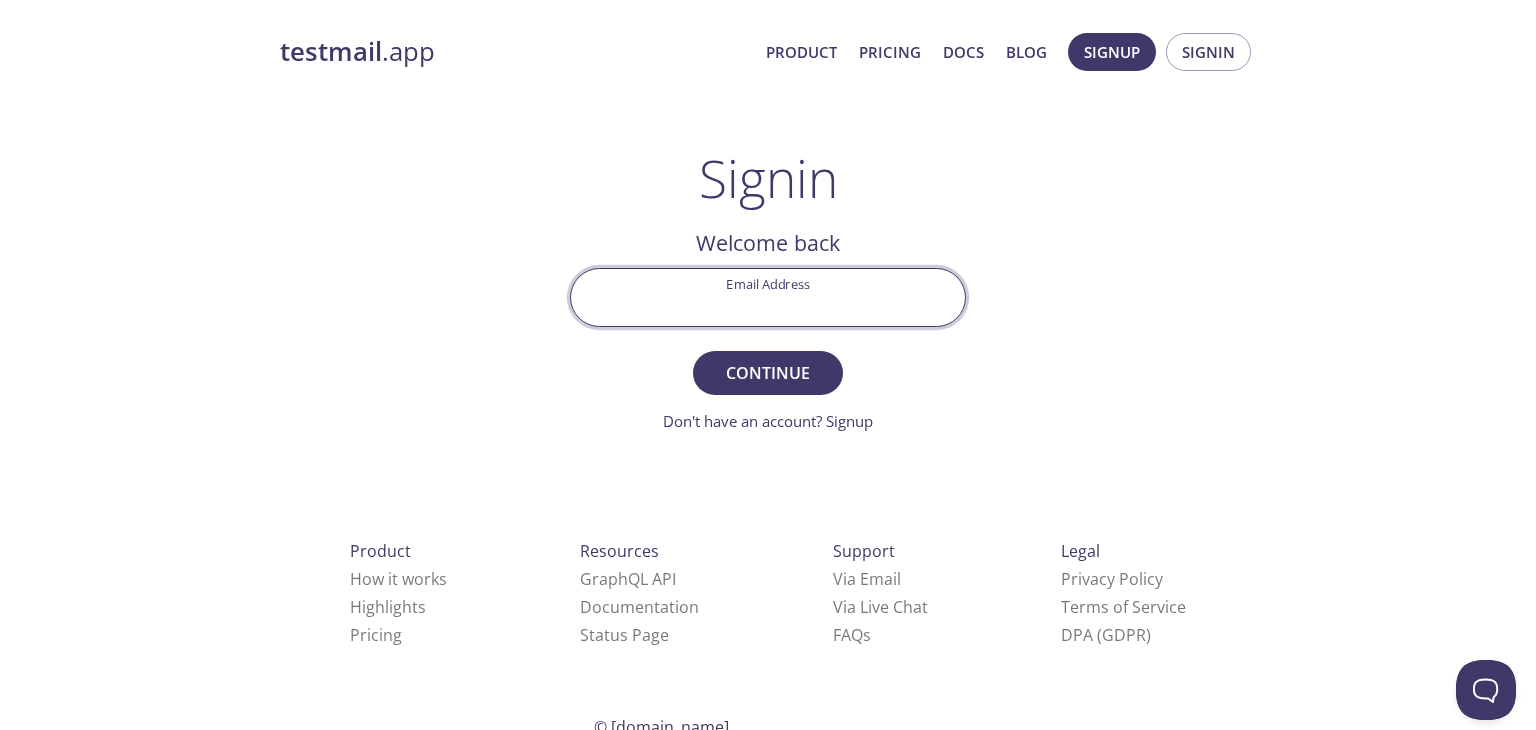 click on "Email Address" at bounding box center (768, 297) 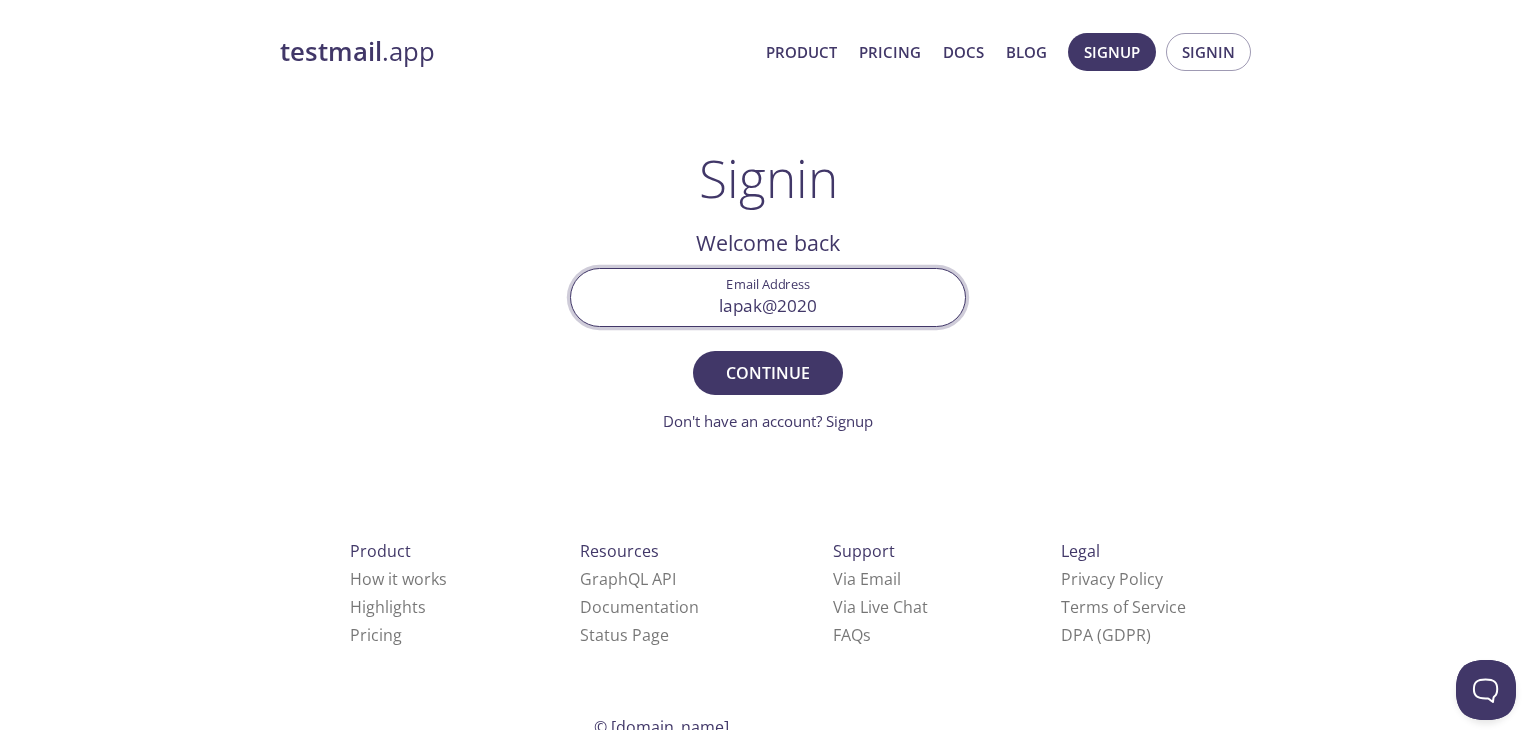 click on "lapak@2020" at bounding box center [768, 297] 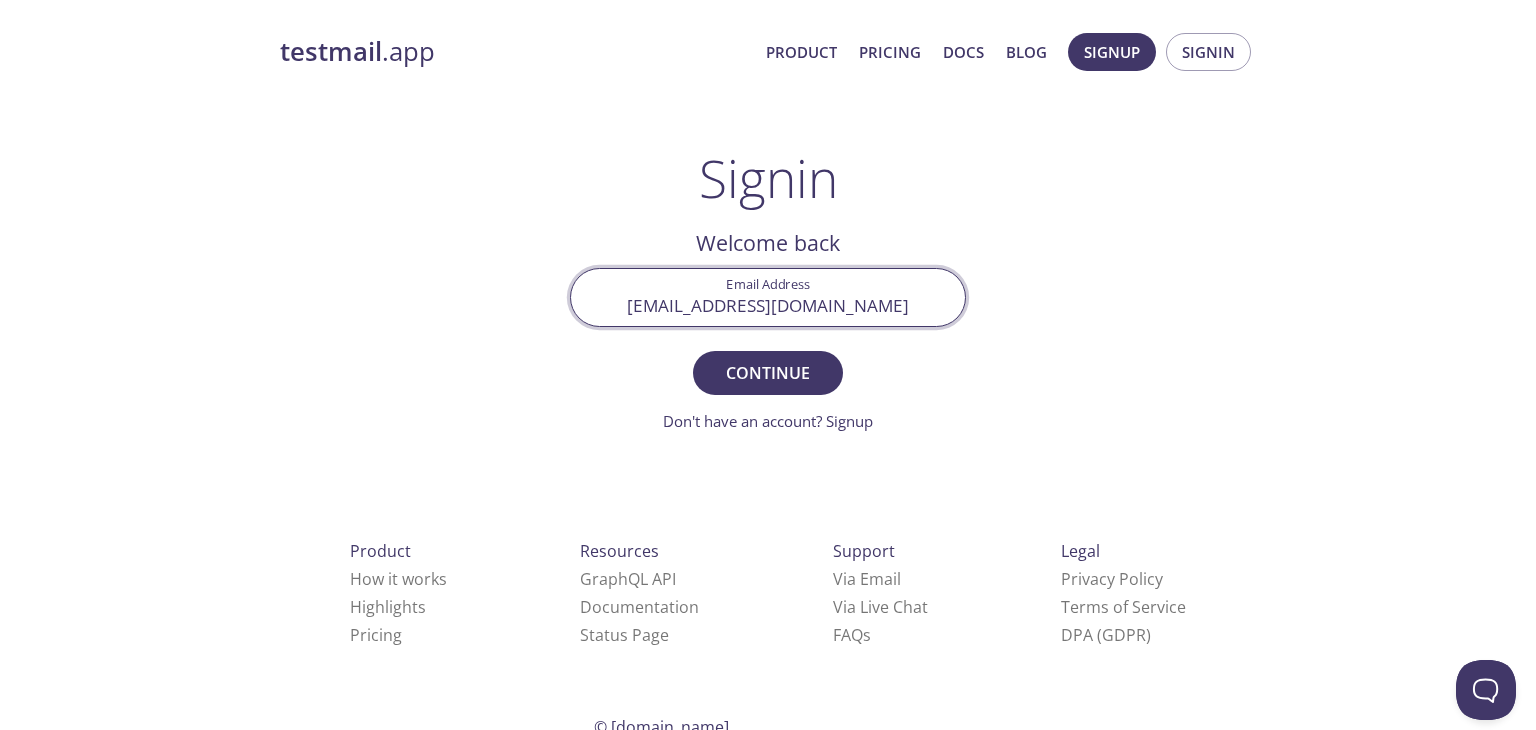click on "[EMAIL_ADDRESS][DOMAIN_NAME]" at bounding box center (768, 297) 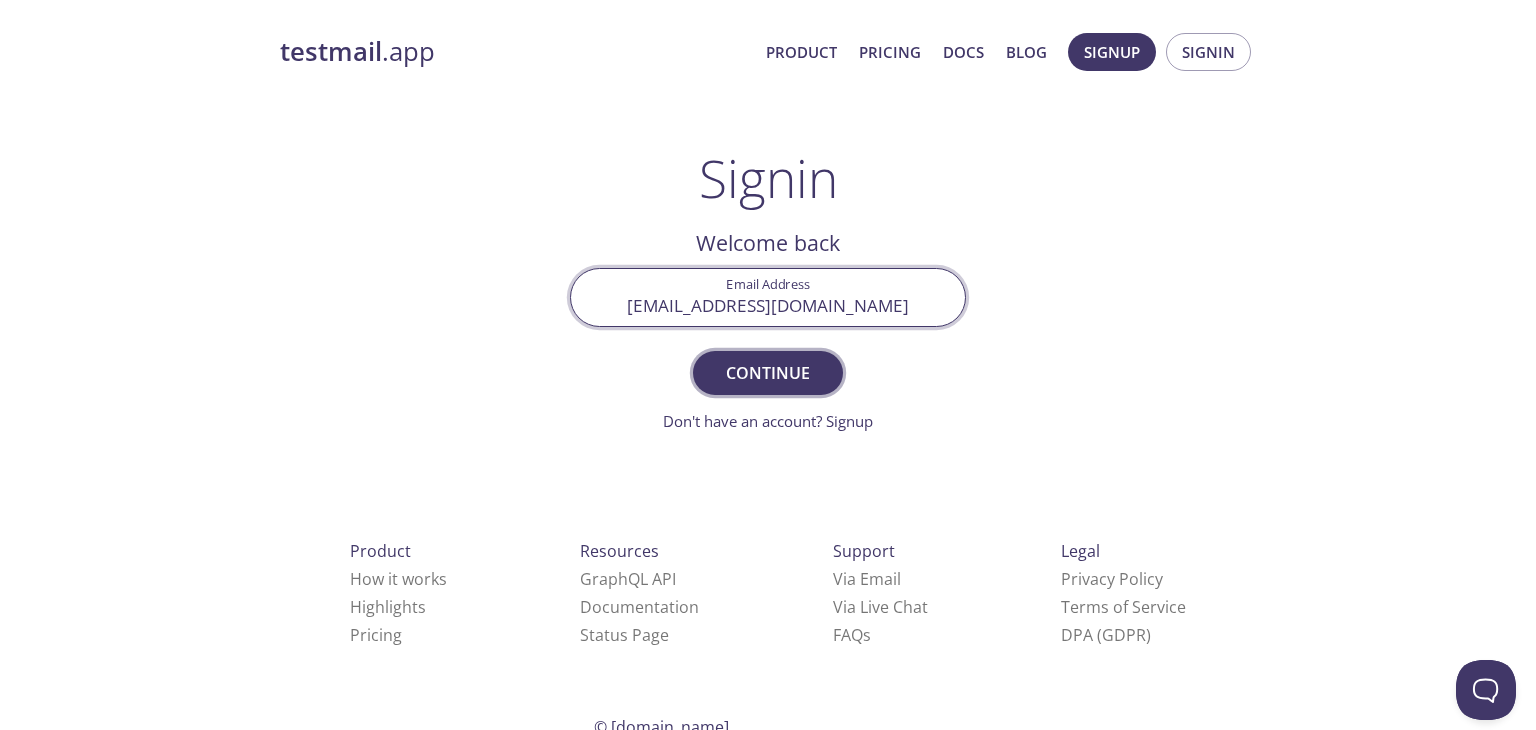 type on "[EMAIL_ADDRESS][DOMAIN_NAME]" 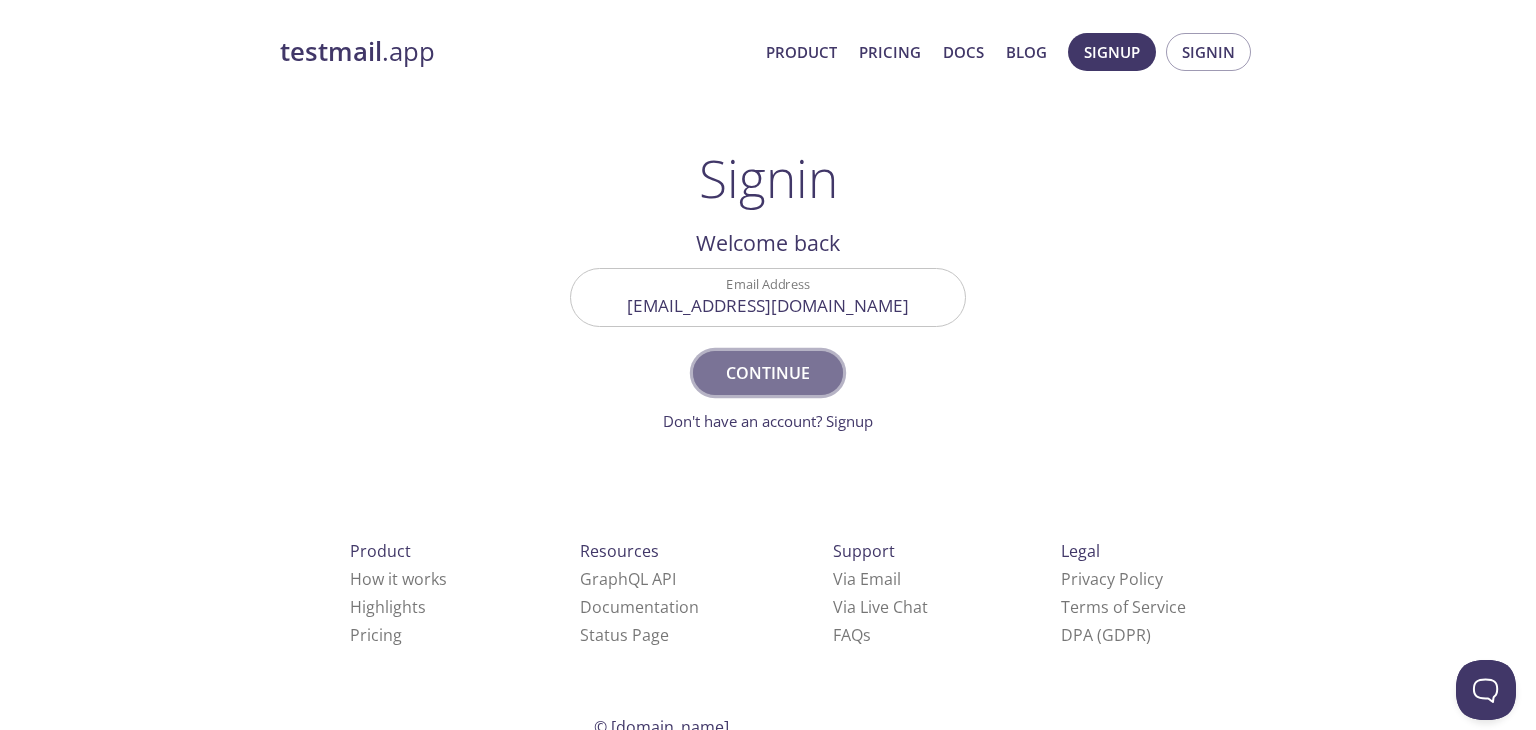 click on "Continue" at bounding box center [768, 373] 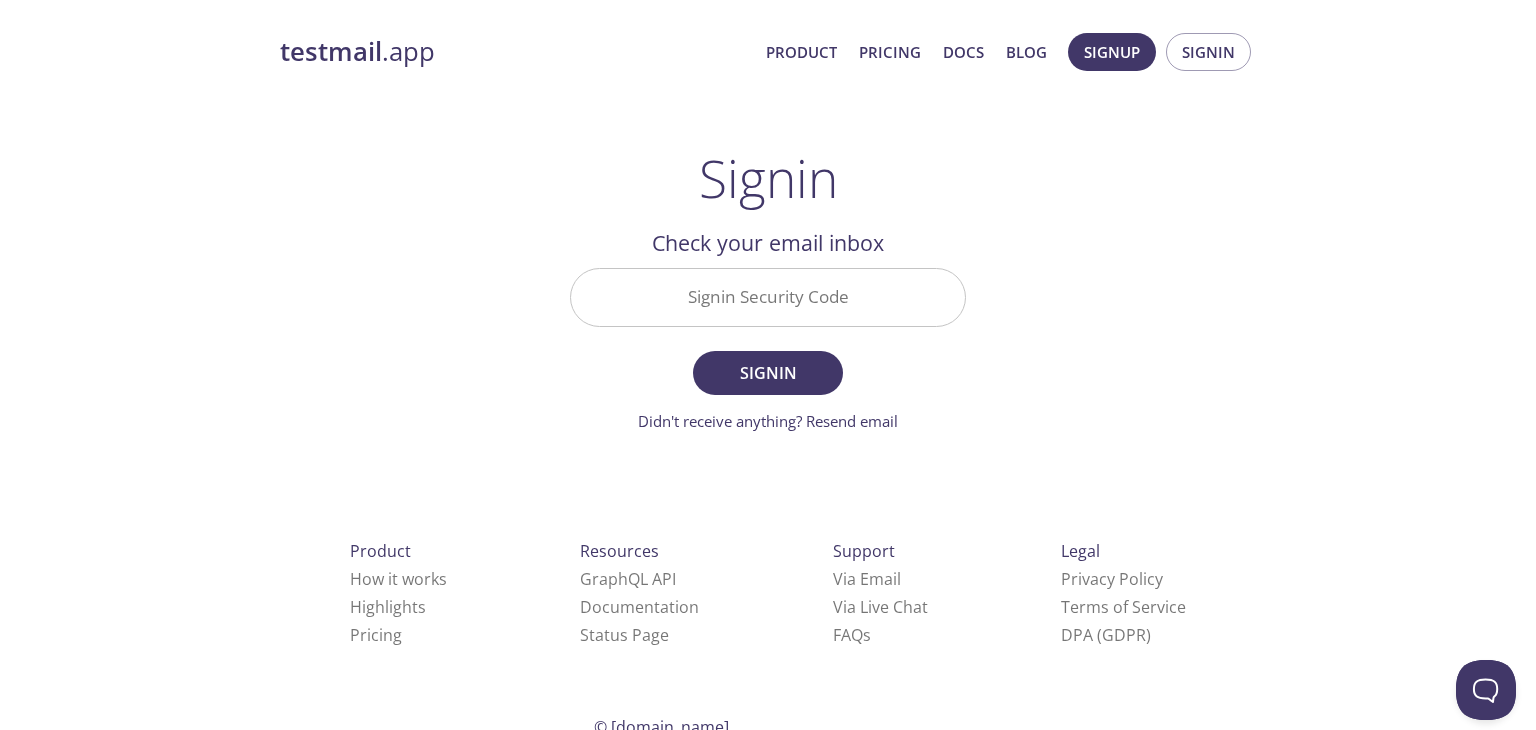 click on "Signin Security Code" at bounding box center (768, 297) 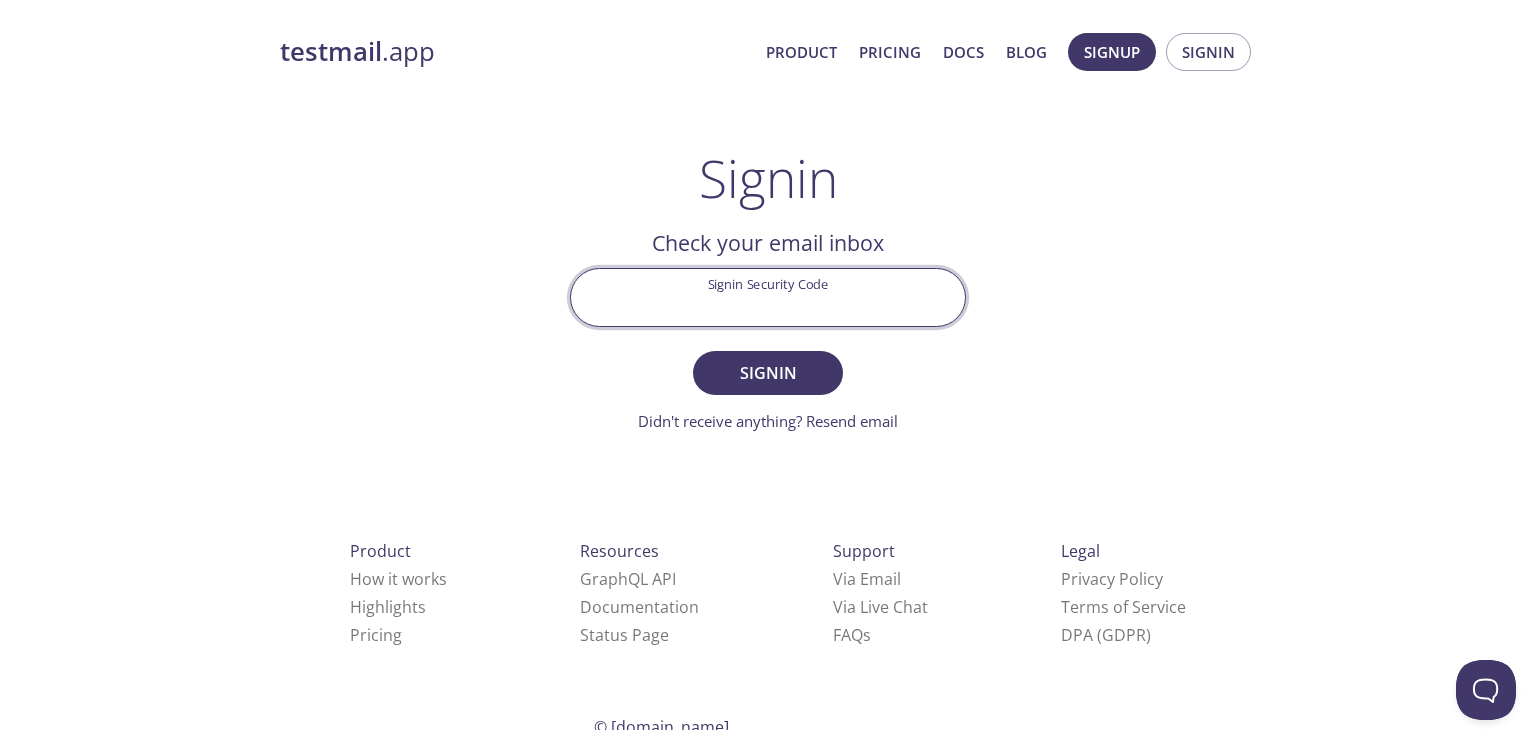 click on "Signin Security Code" at bounding box center [768, 297] 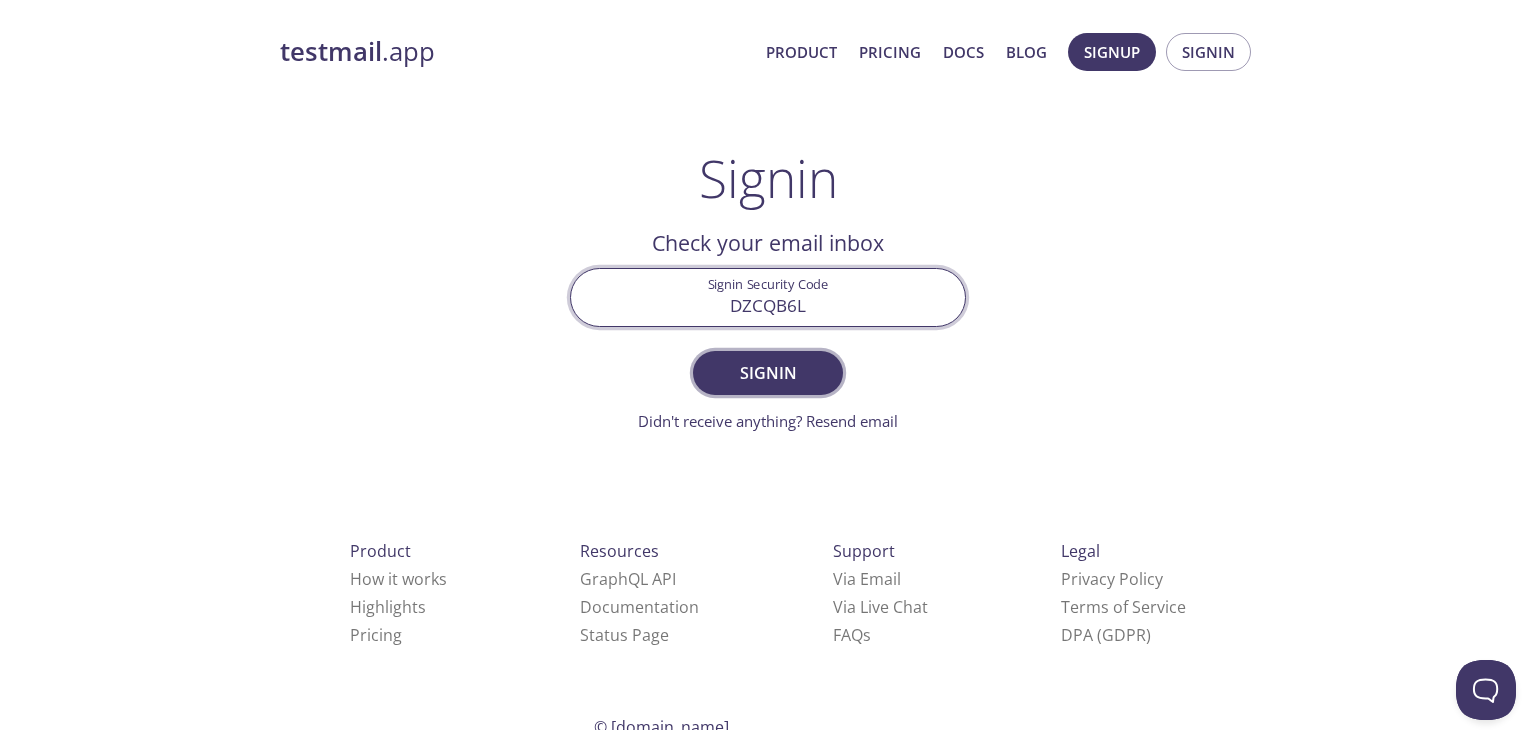 type on "DZCQB6L" 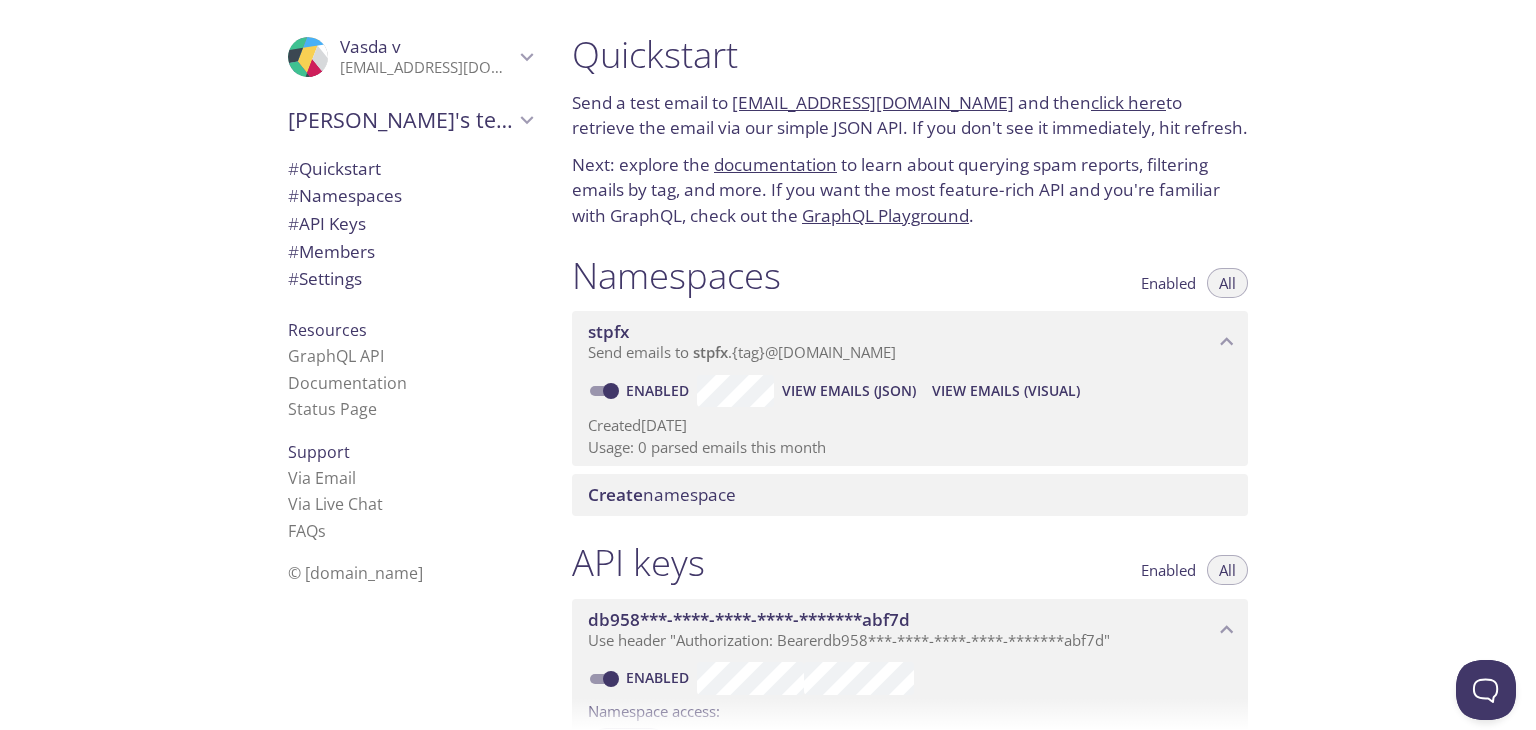 click on "View Emails (JSON)" at bounding box center [849, 391] 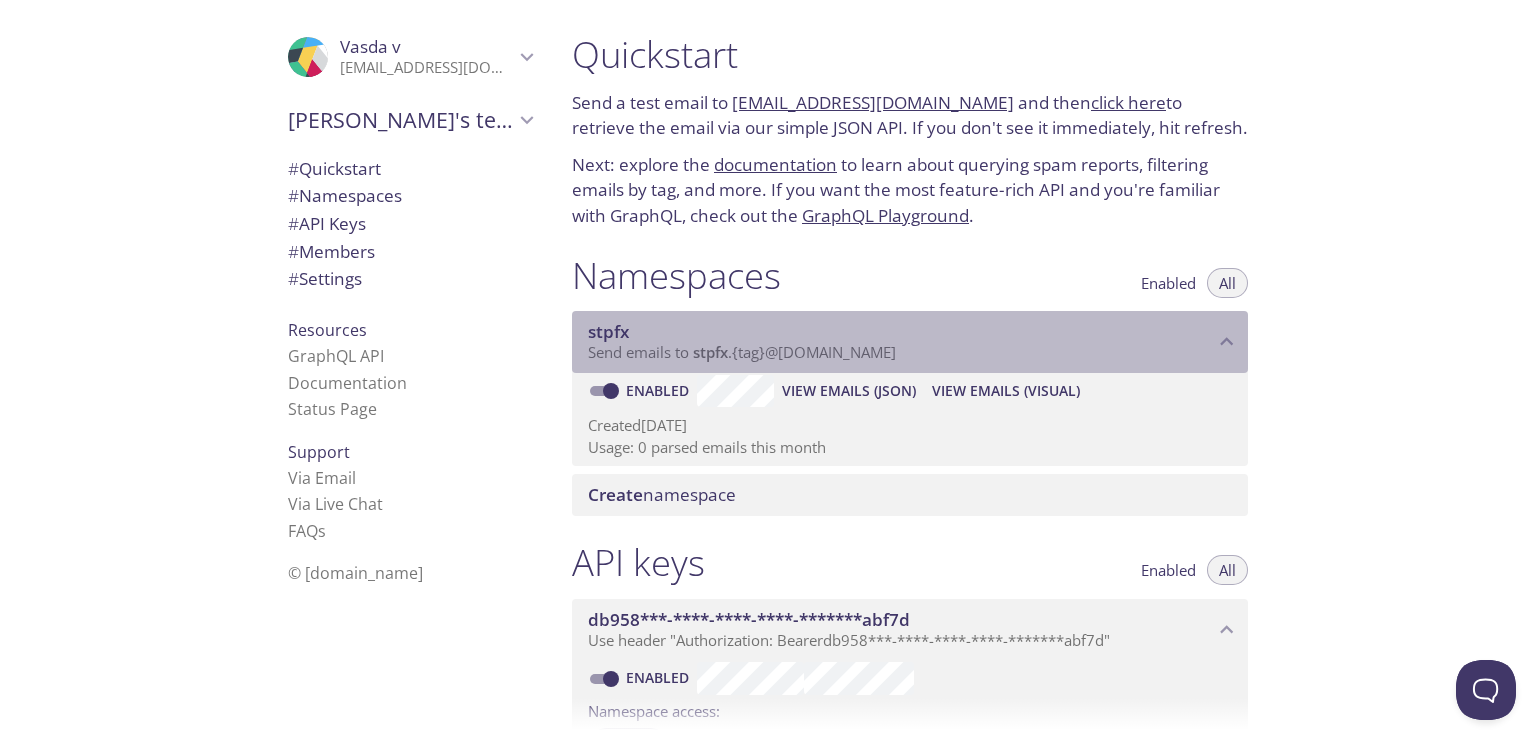 drag, startPoint x: 698, startPoint y: 353, endPoint x: 823, endPoint y: 347, distance: 125.14392 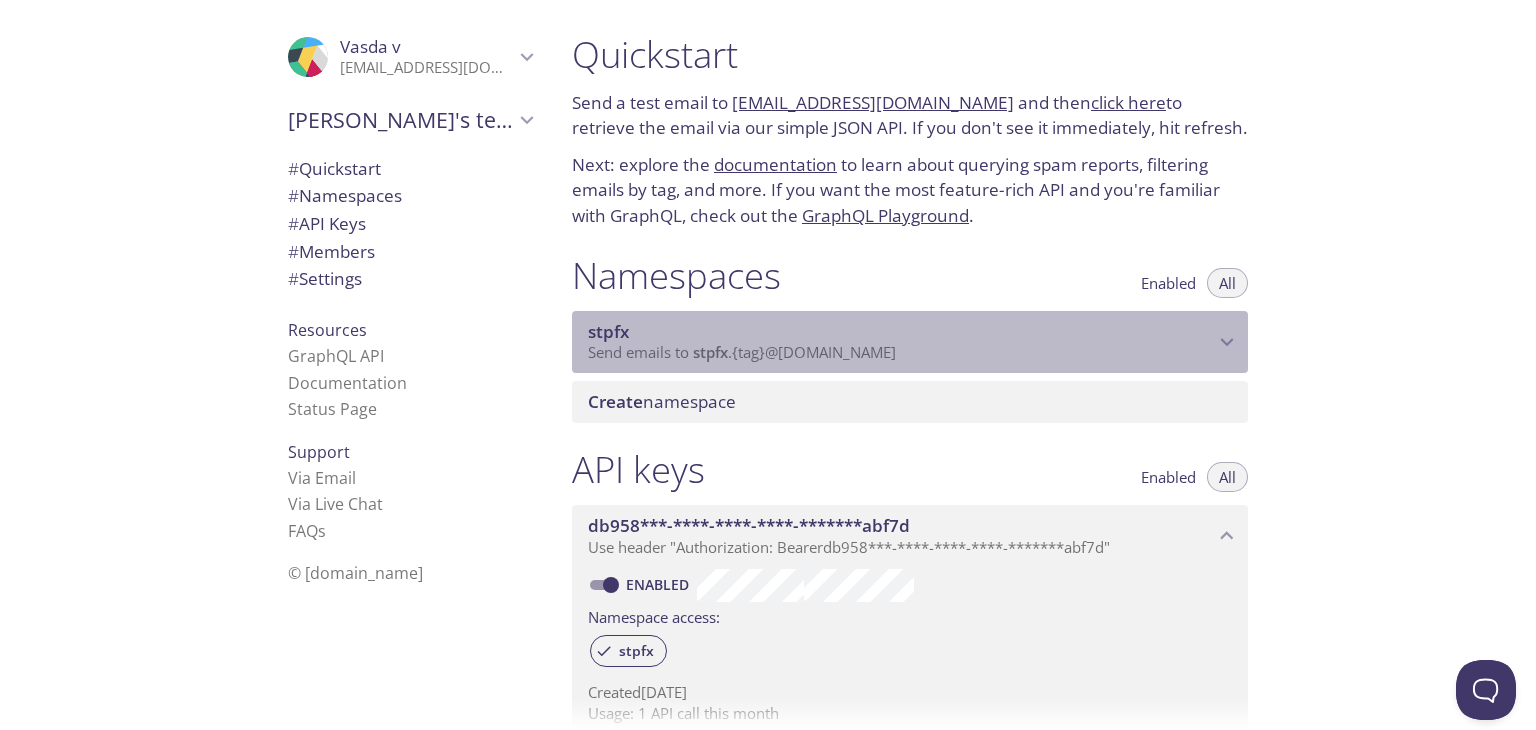 click on "Send emails to   stpfx . {tag} @[DOMAIN_NAME]" at bounding box center [742, 352] 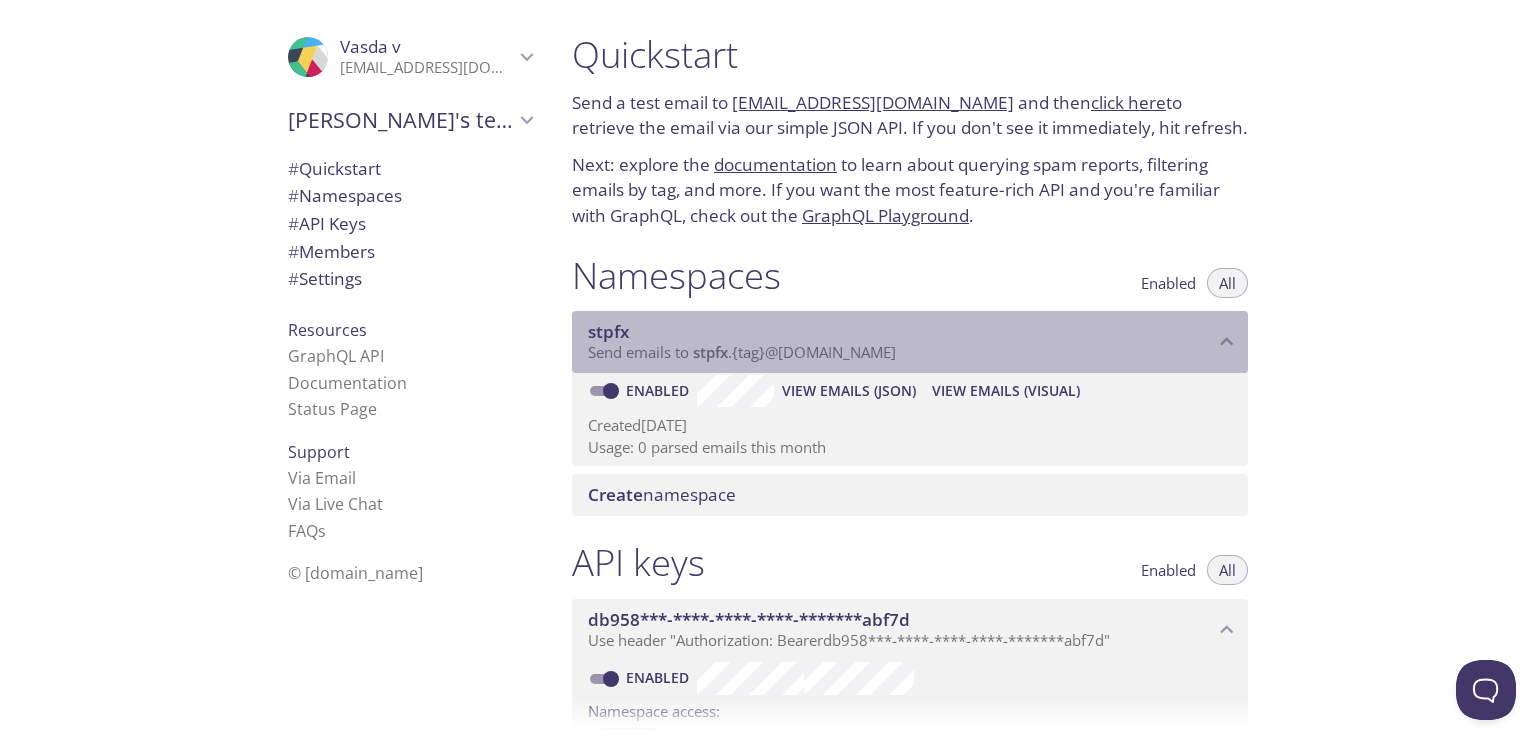 drag, startPoint x: 936, startPoint y: 361, endPoint x: 724, endPoint y: 344, distance: 212.68051 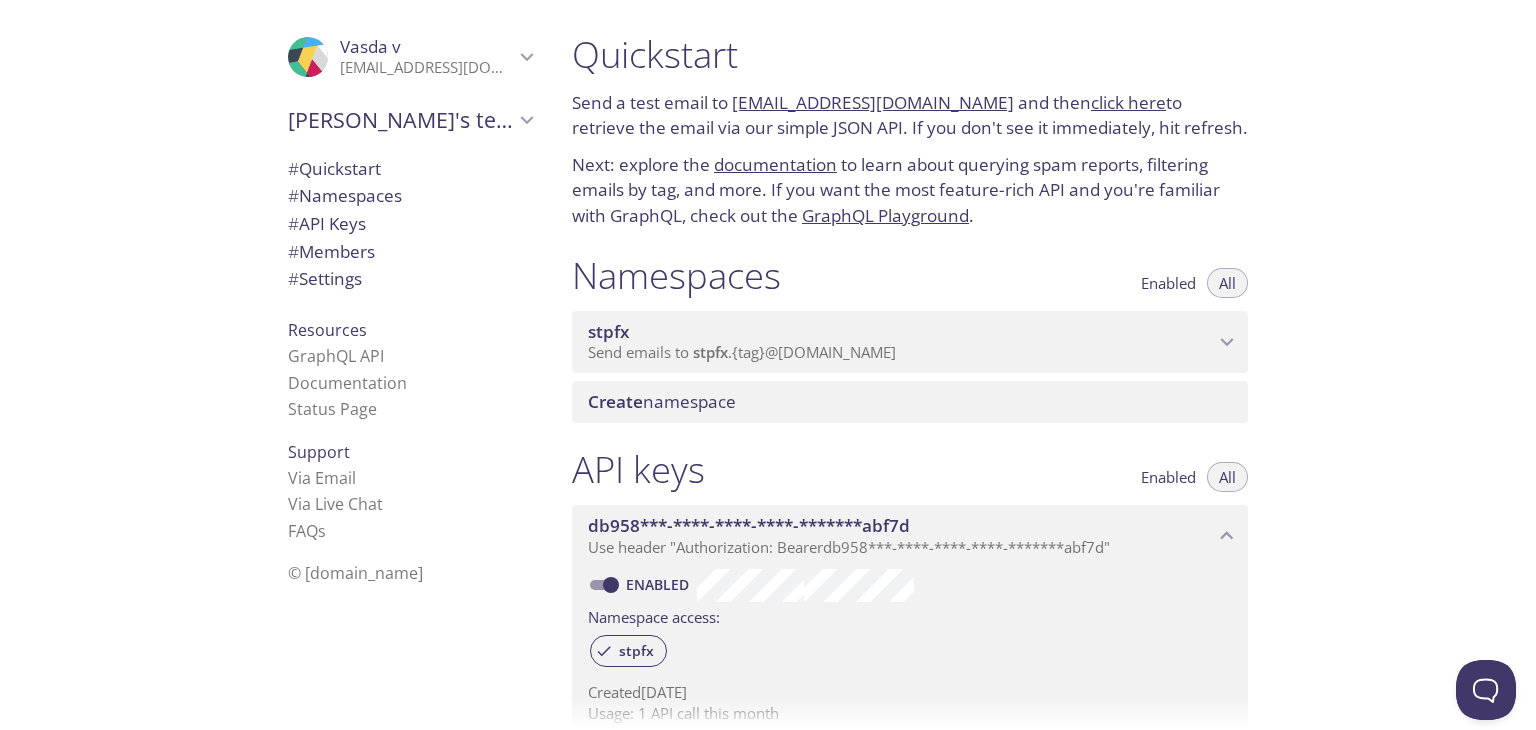click on "stpfx" at bounding box center (710, 352) 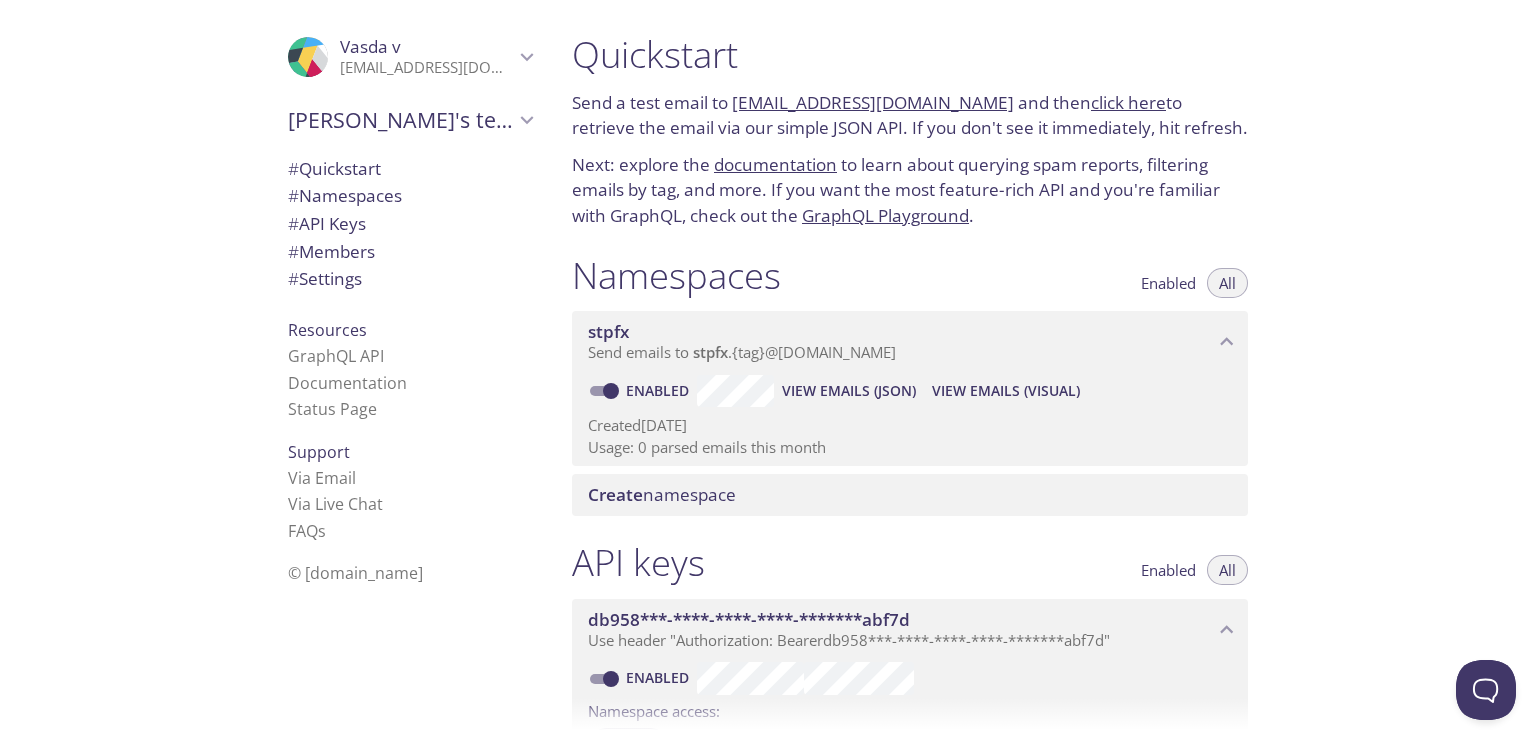 click on "View Emails (Visual)" at bounding box center (1006, 391) 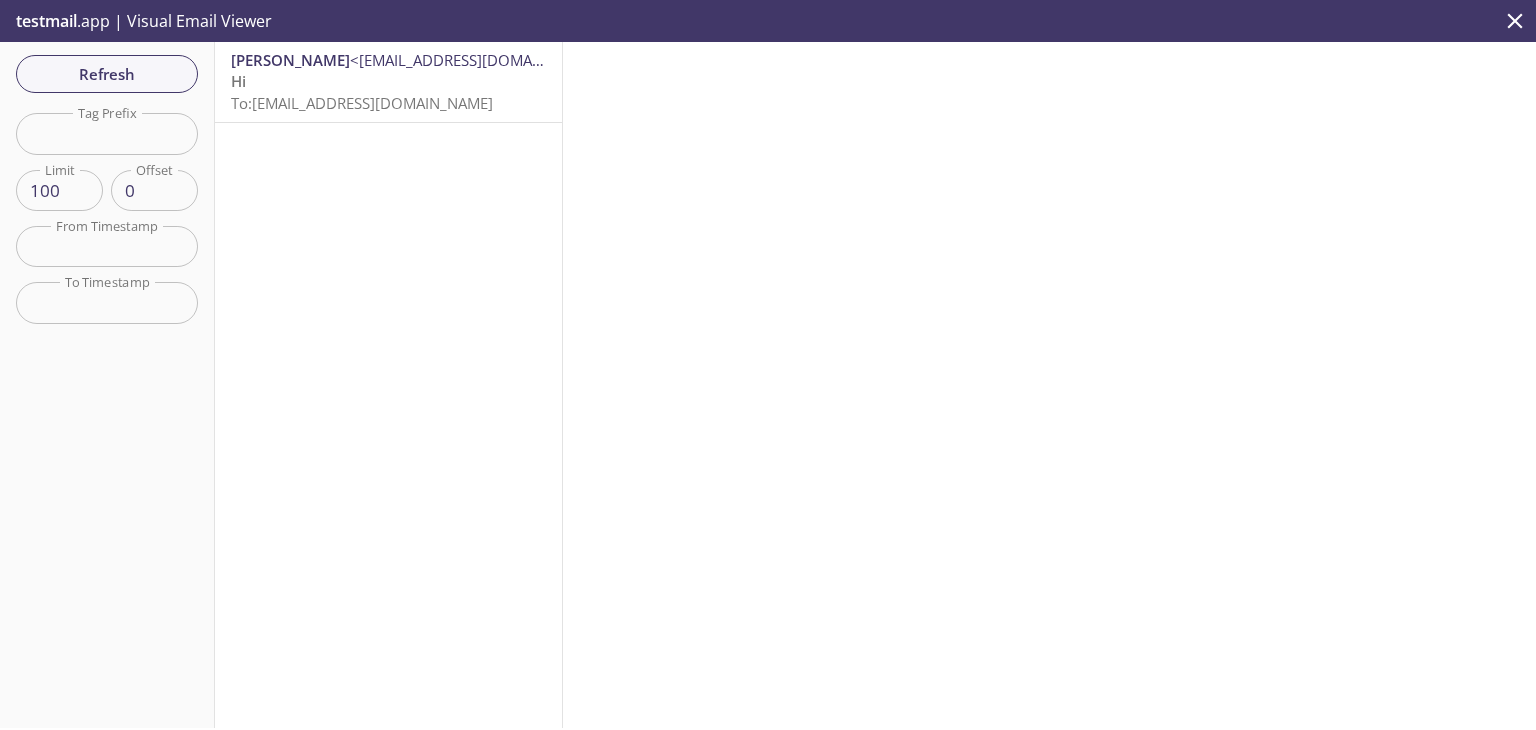 click on "To:  [EMAIL_ADDRESS][DOMAIN_NAME]" at bounding box center (362, 103) 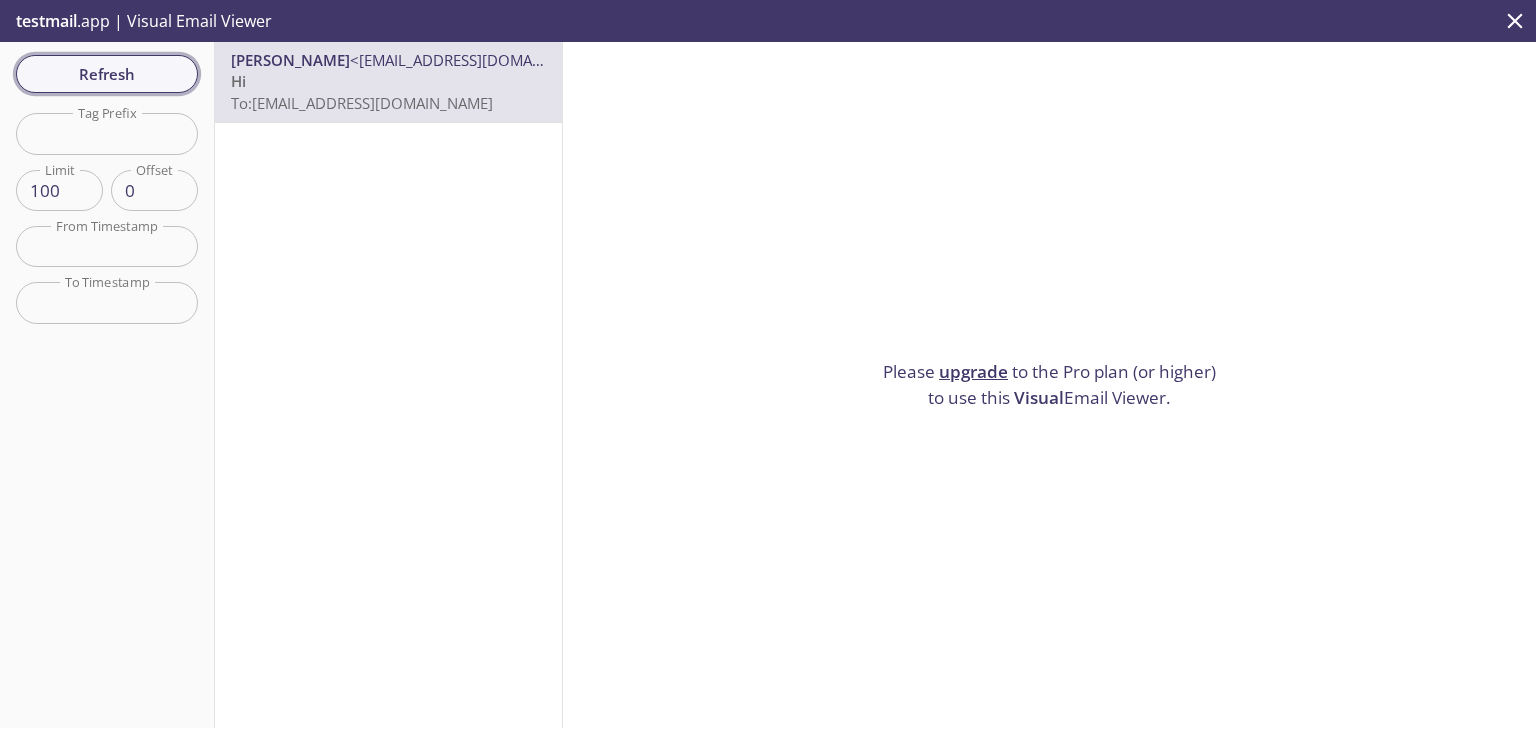 click on "Refresh" at bounding box center [107, 74] 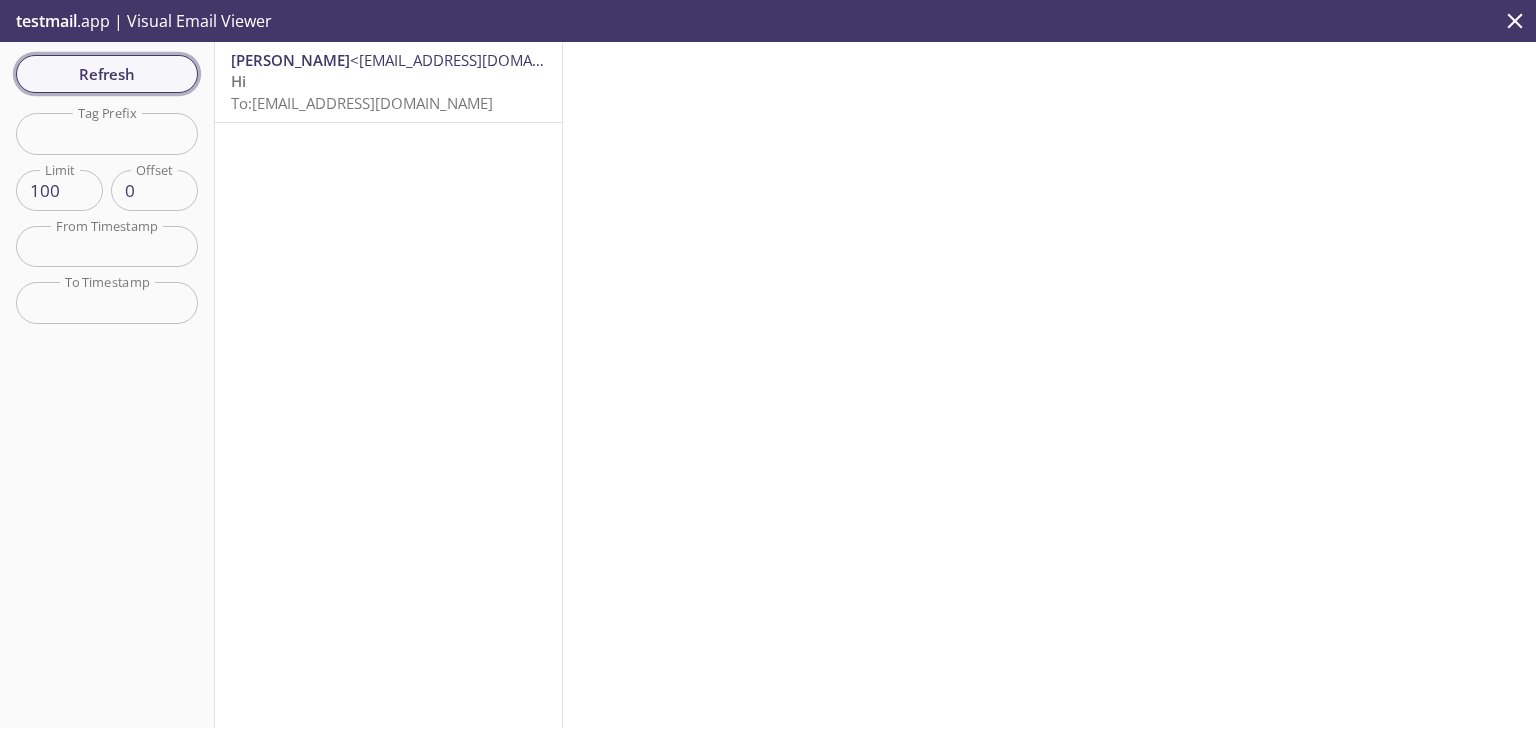 click on "Refresh" at bounding box center (107, 74) 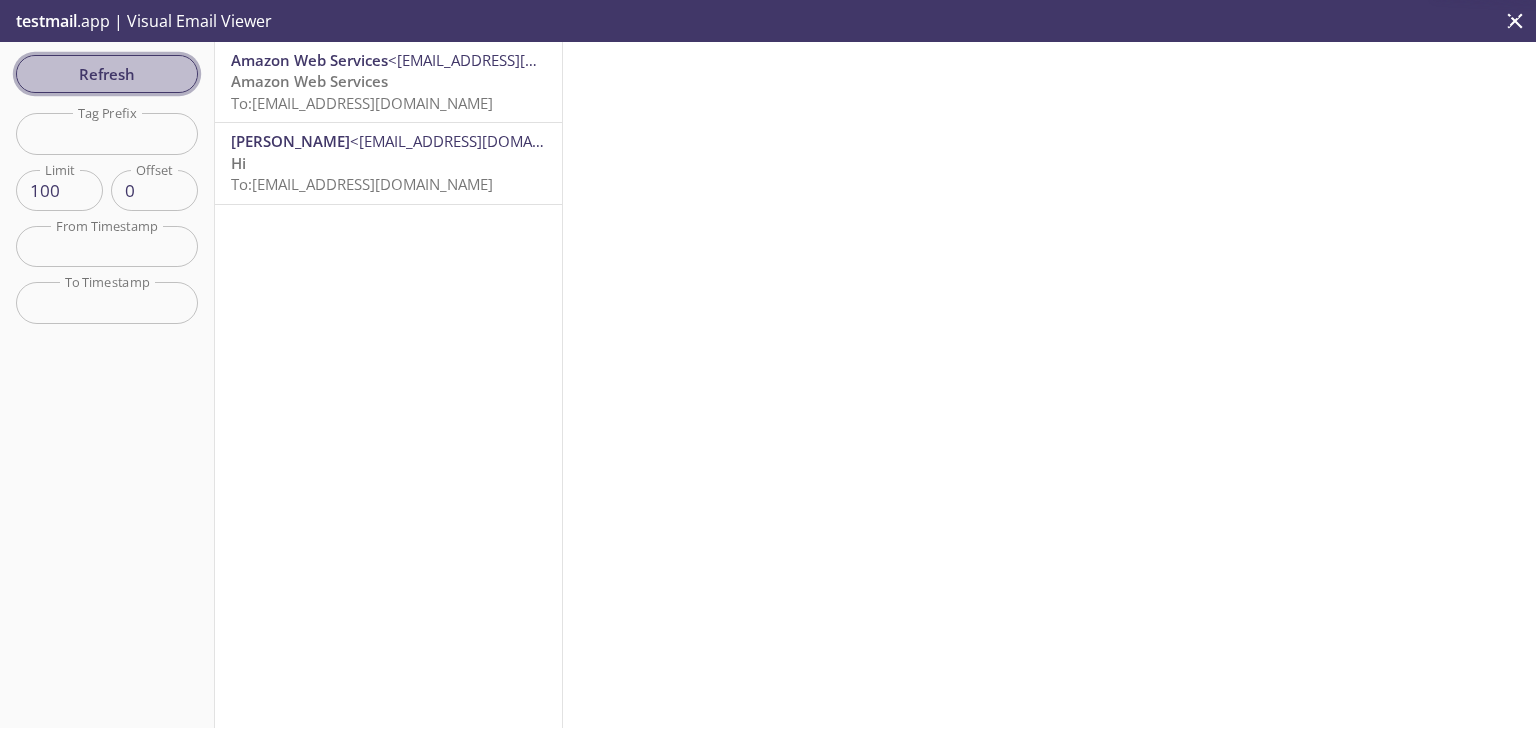 click on "Refresh" at bounding box center (107, 74) 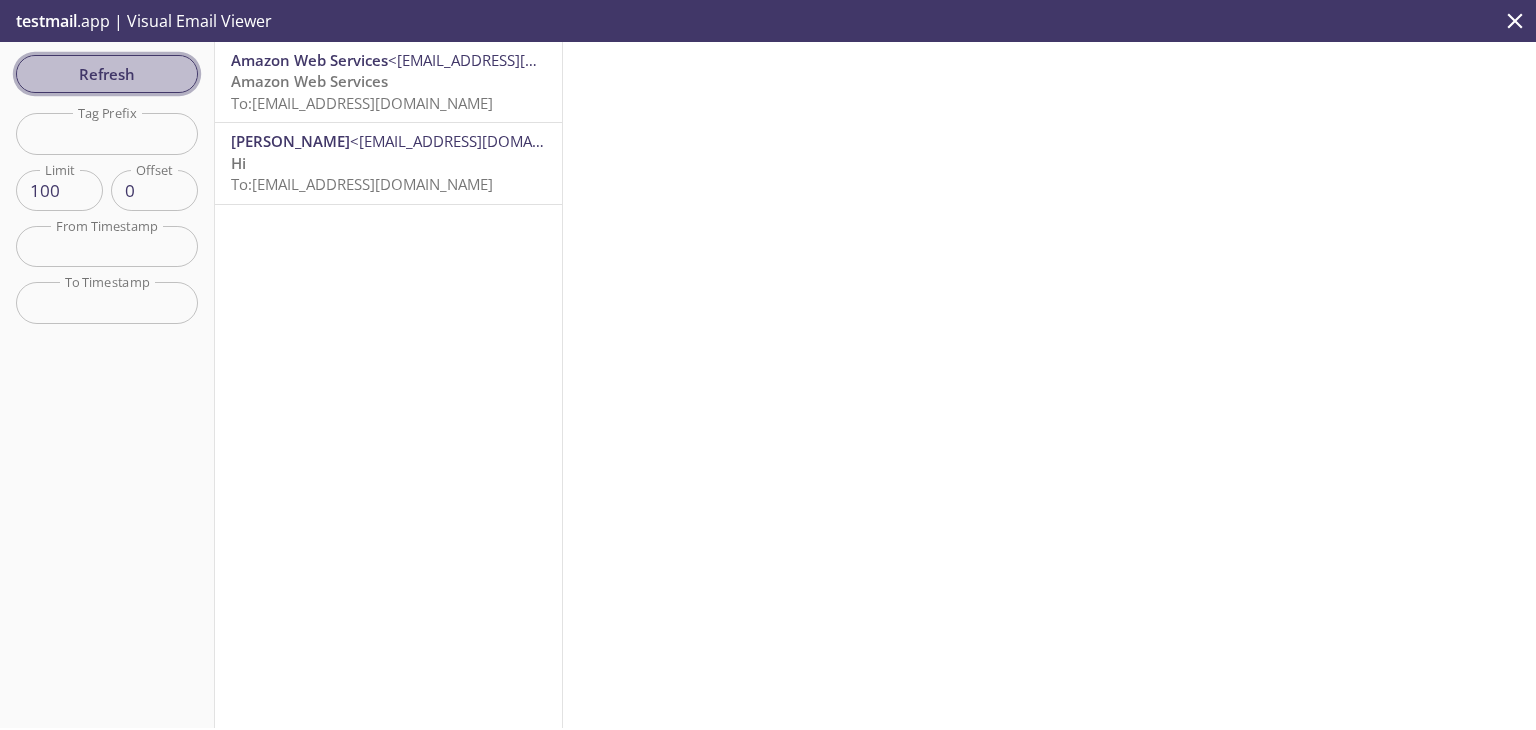 click on "Refresh" at bounding box center [107, 74] 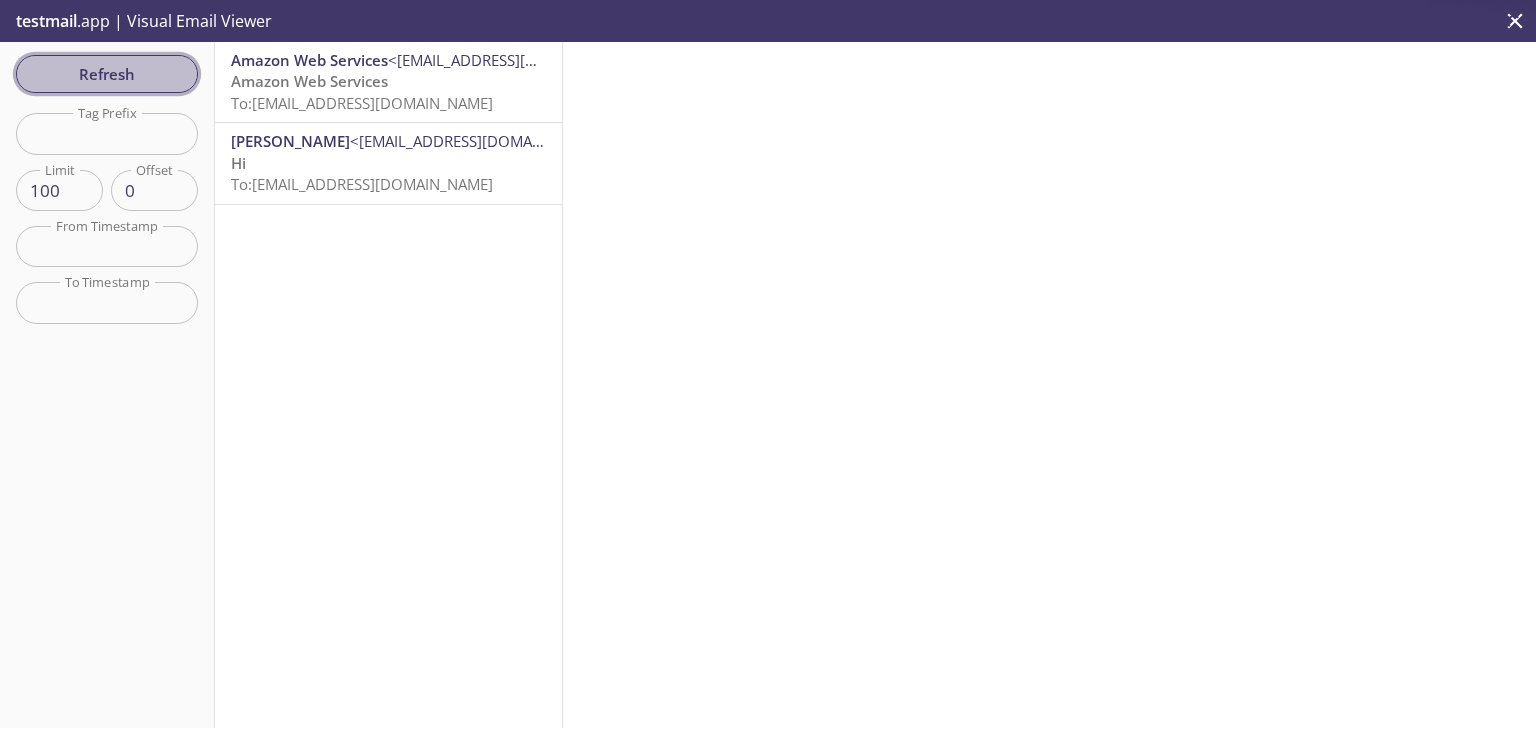 click on "Refresh" at bounding box center (107, 74) 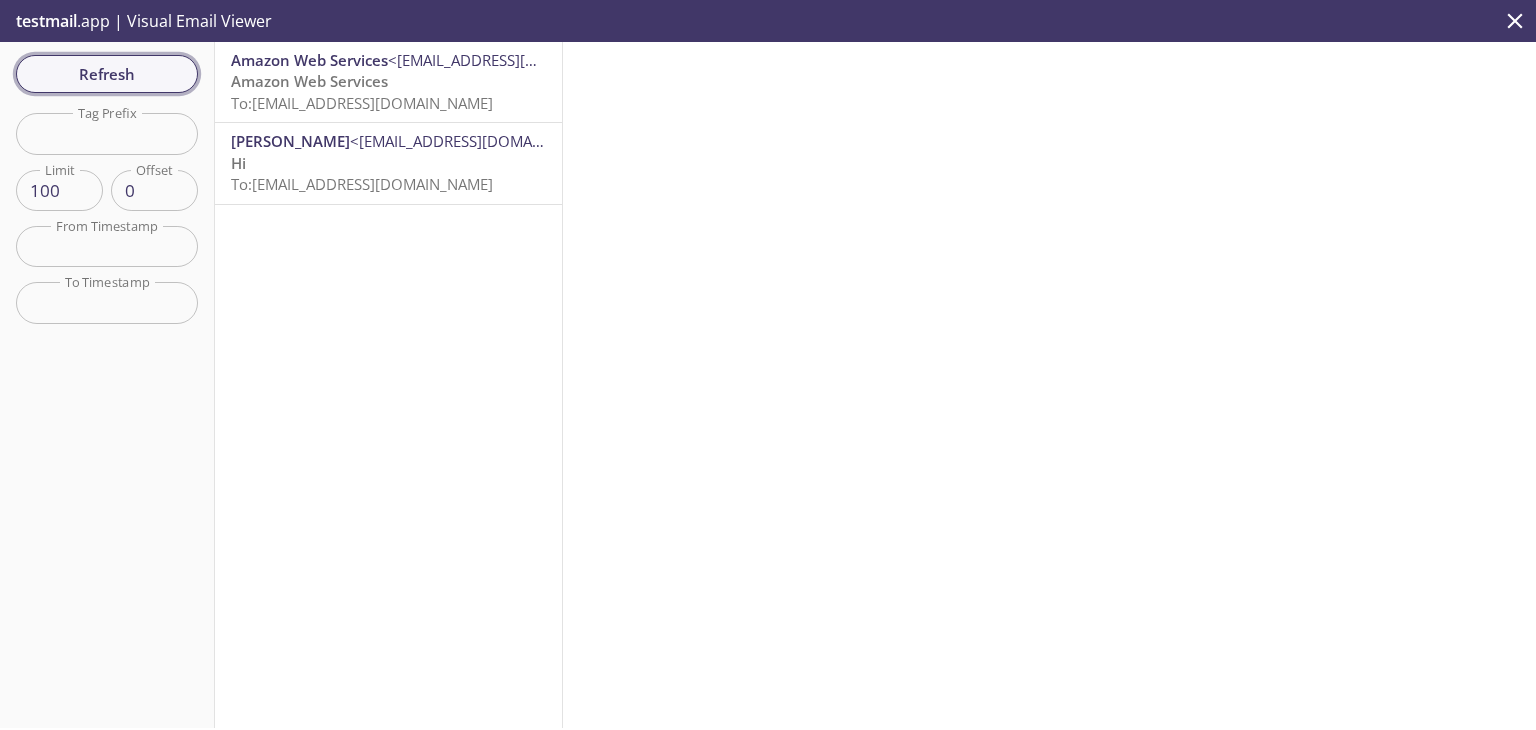 click on "Refresh" at bounding box center (107, 74) 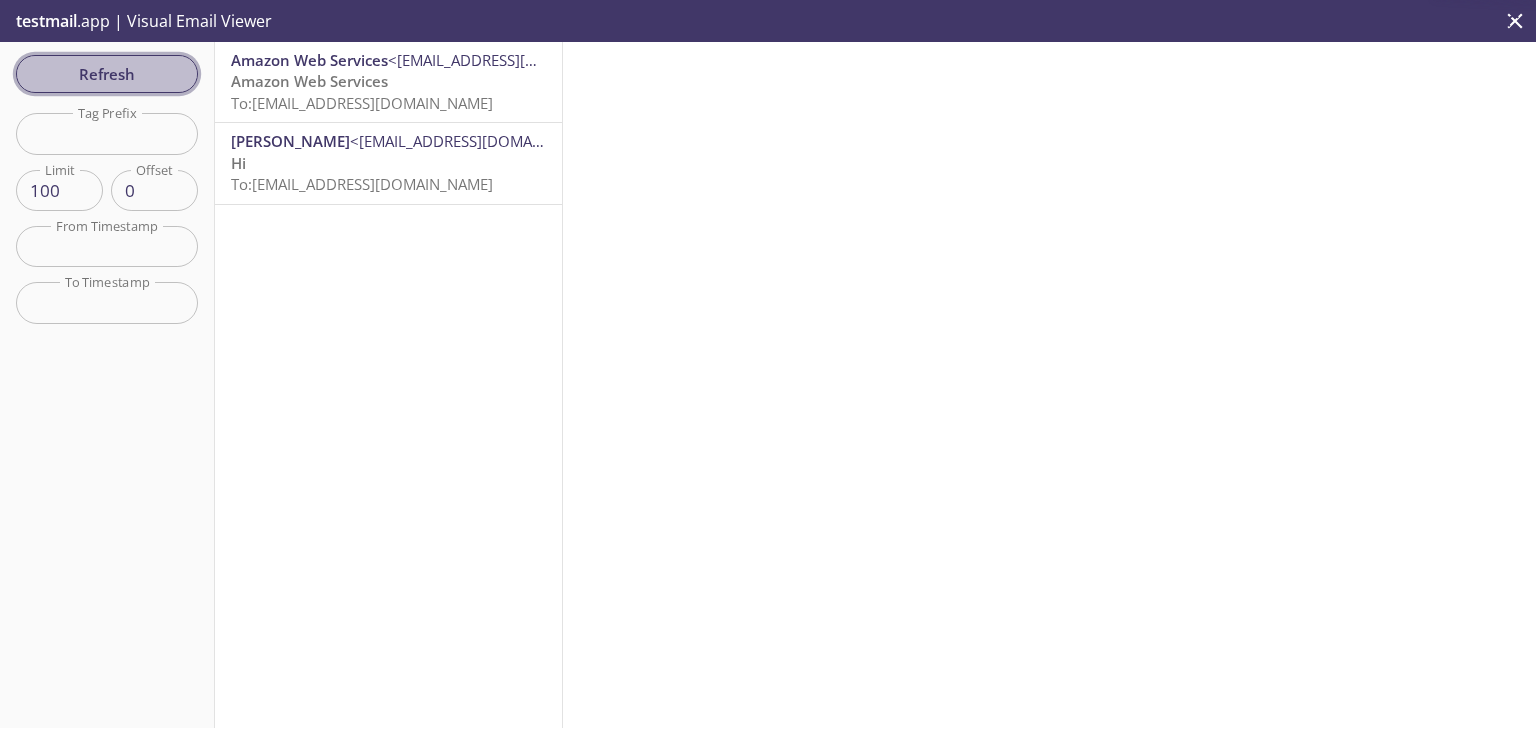 click on "Refresh" at bounding box center [107, 74] 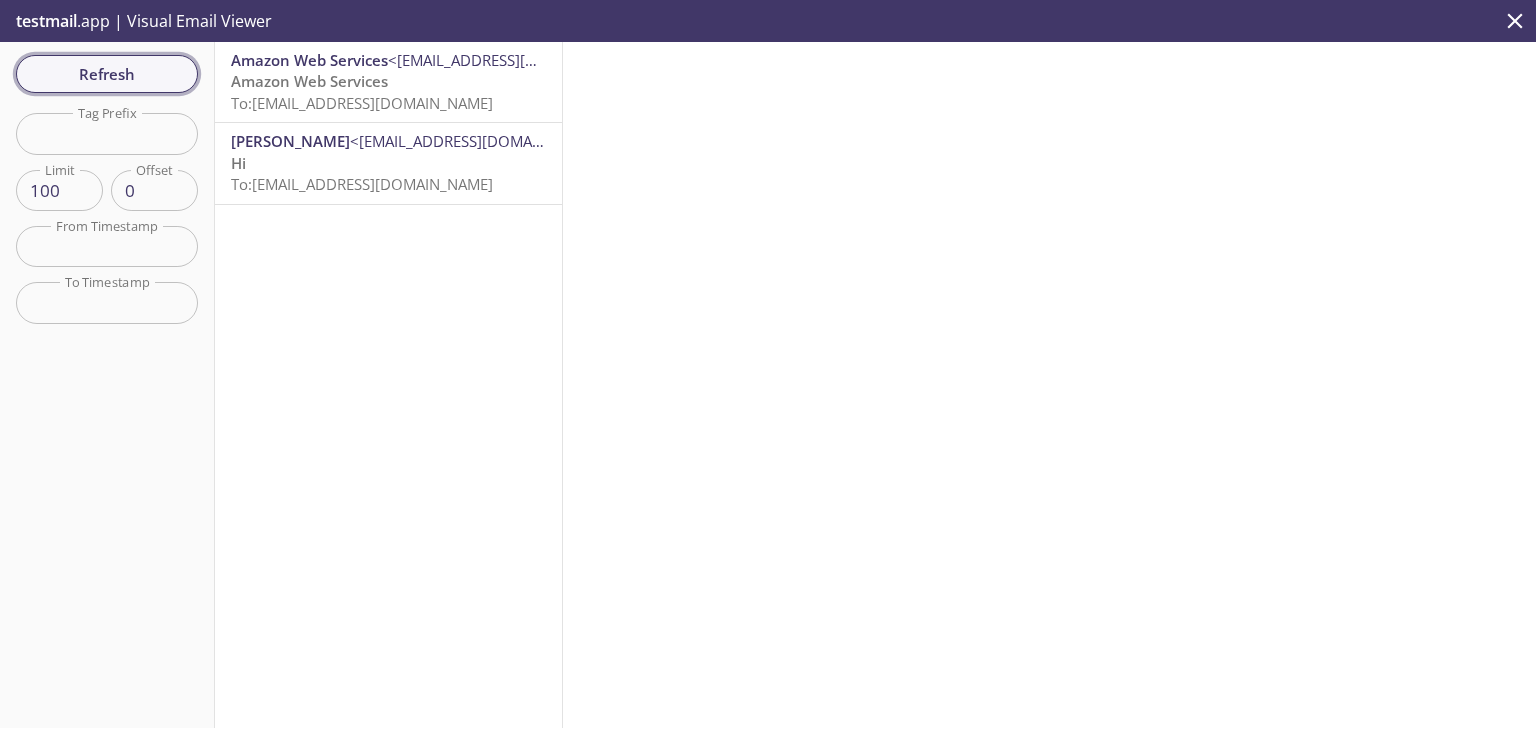 click on "Refresh" at bounding box center [107, 74] 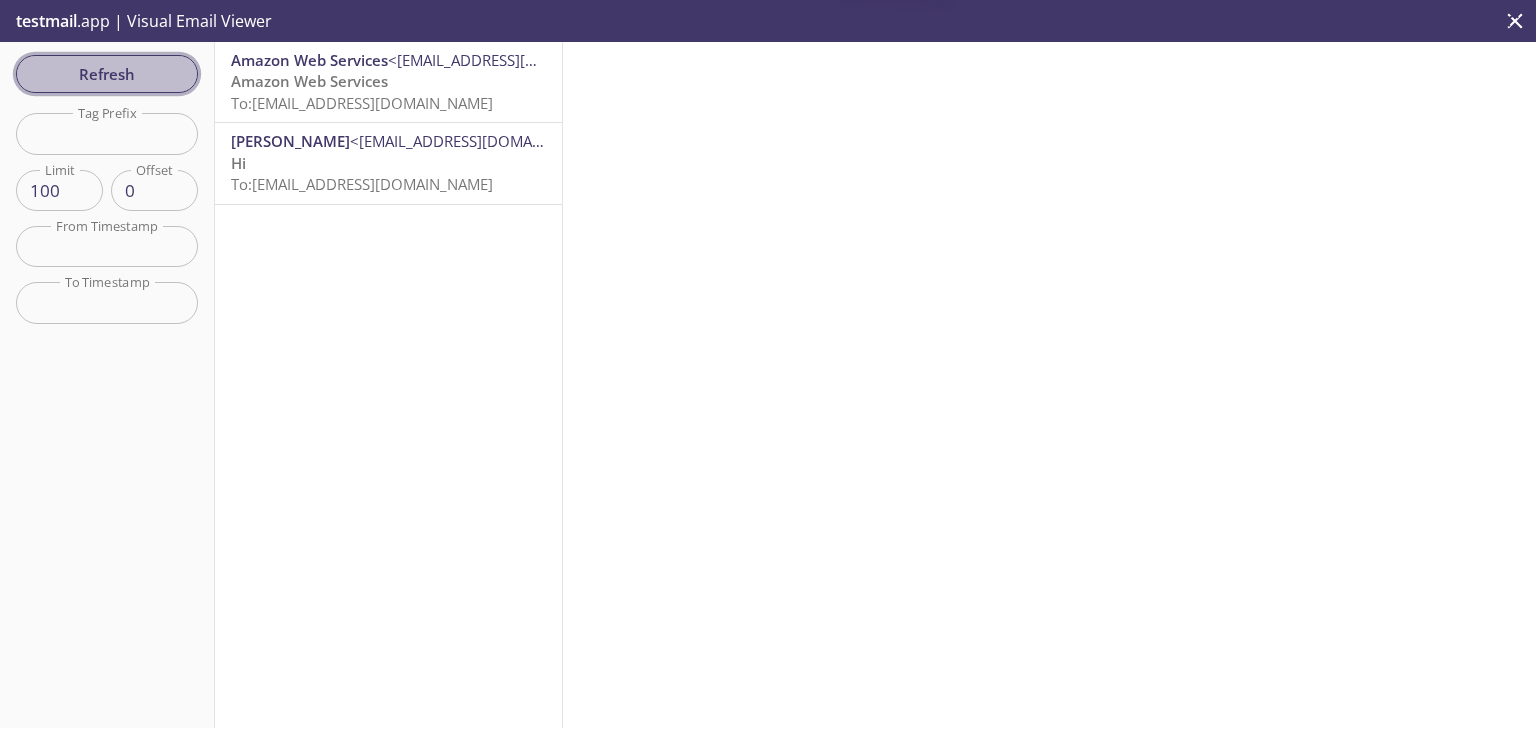 click on "Refresh" at bounding box center (107, 74) 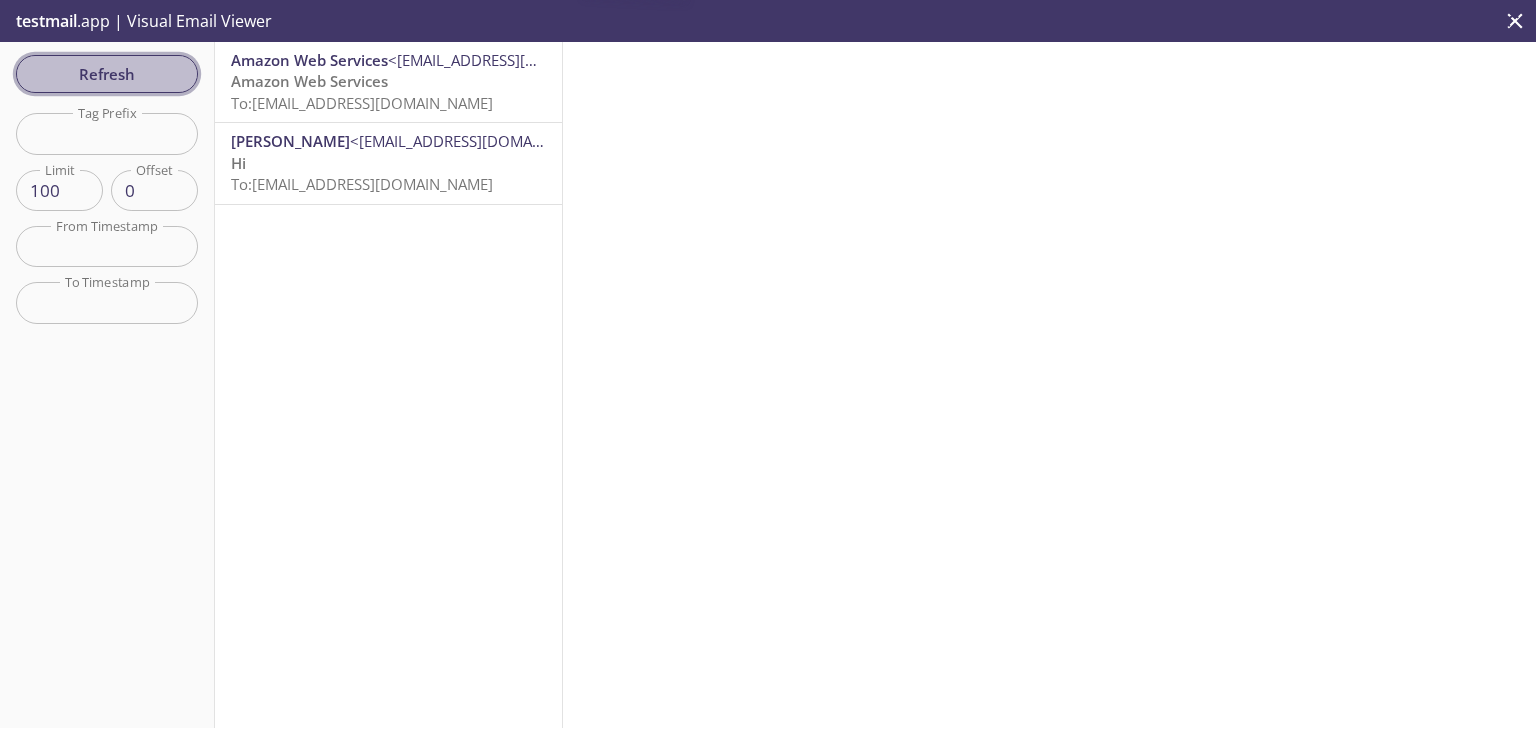 click on "Refresh" at bounding box center (107, 74) 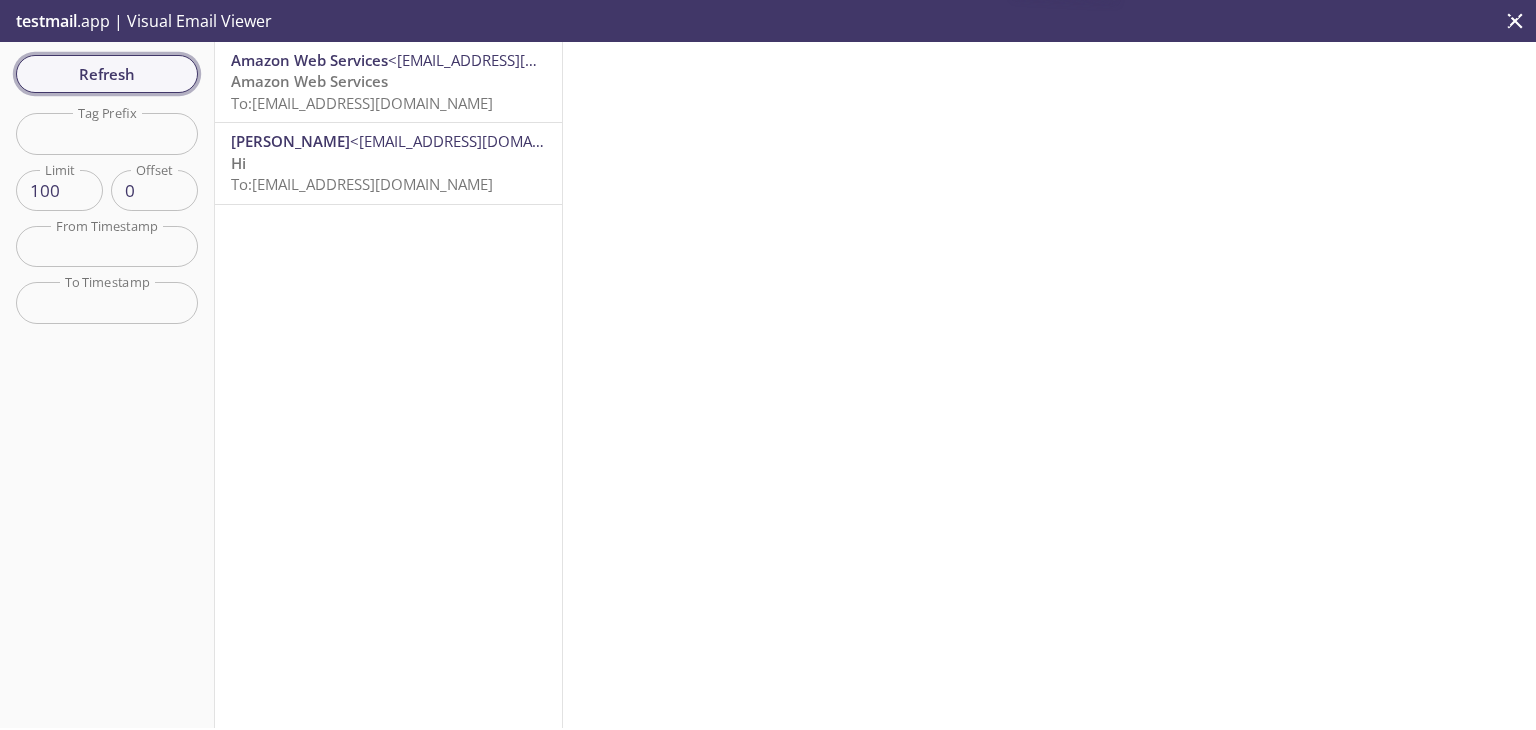 click on "Refresh" at bounding box center [107, 74] 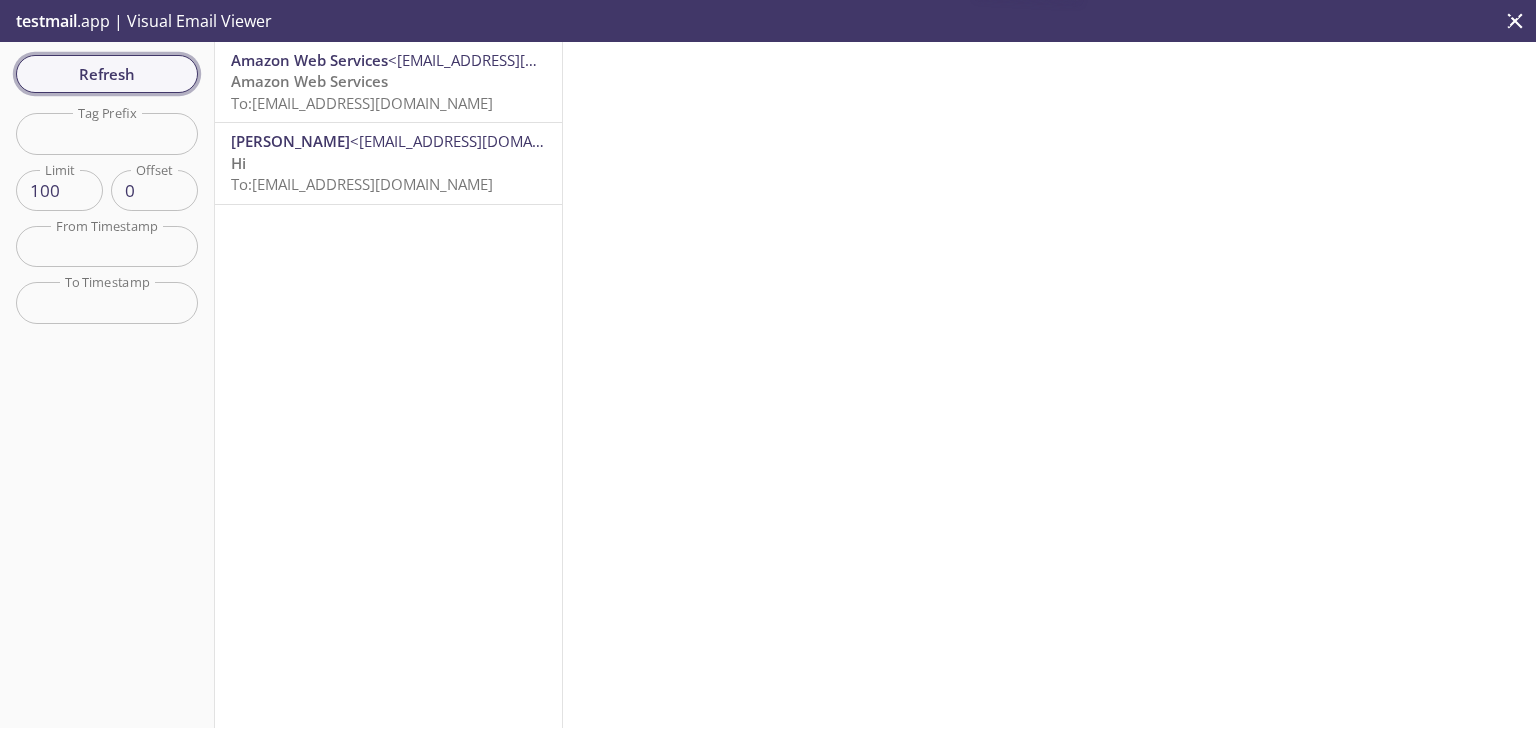 click on "Refresh" at bounding box center (107, 74) 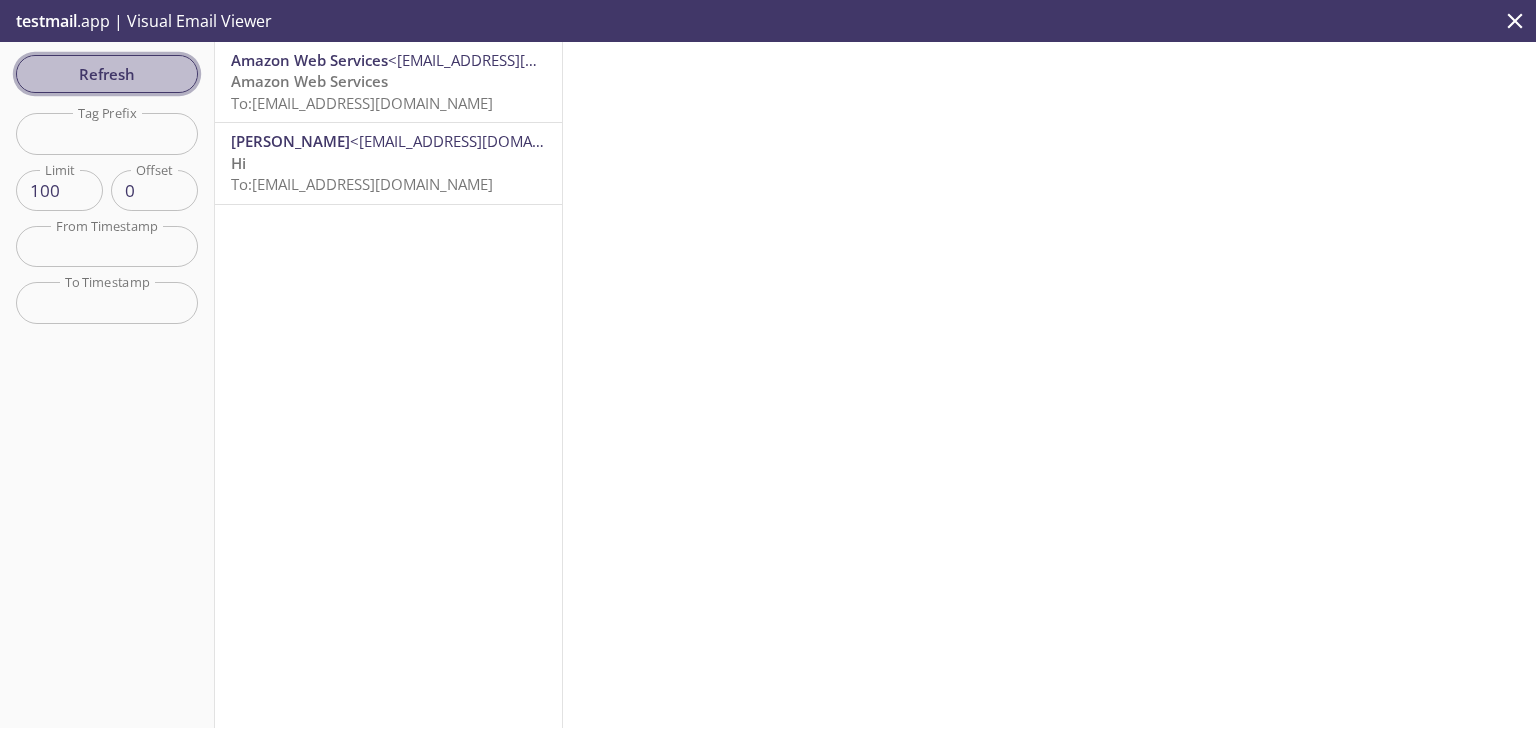 click on "Refresh" at bounding box center [107, 74] 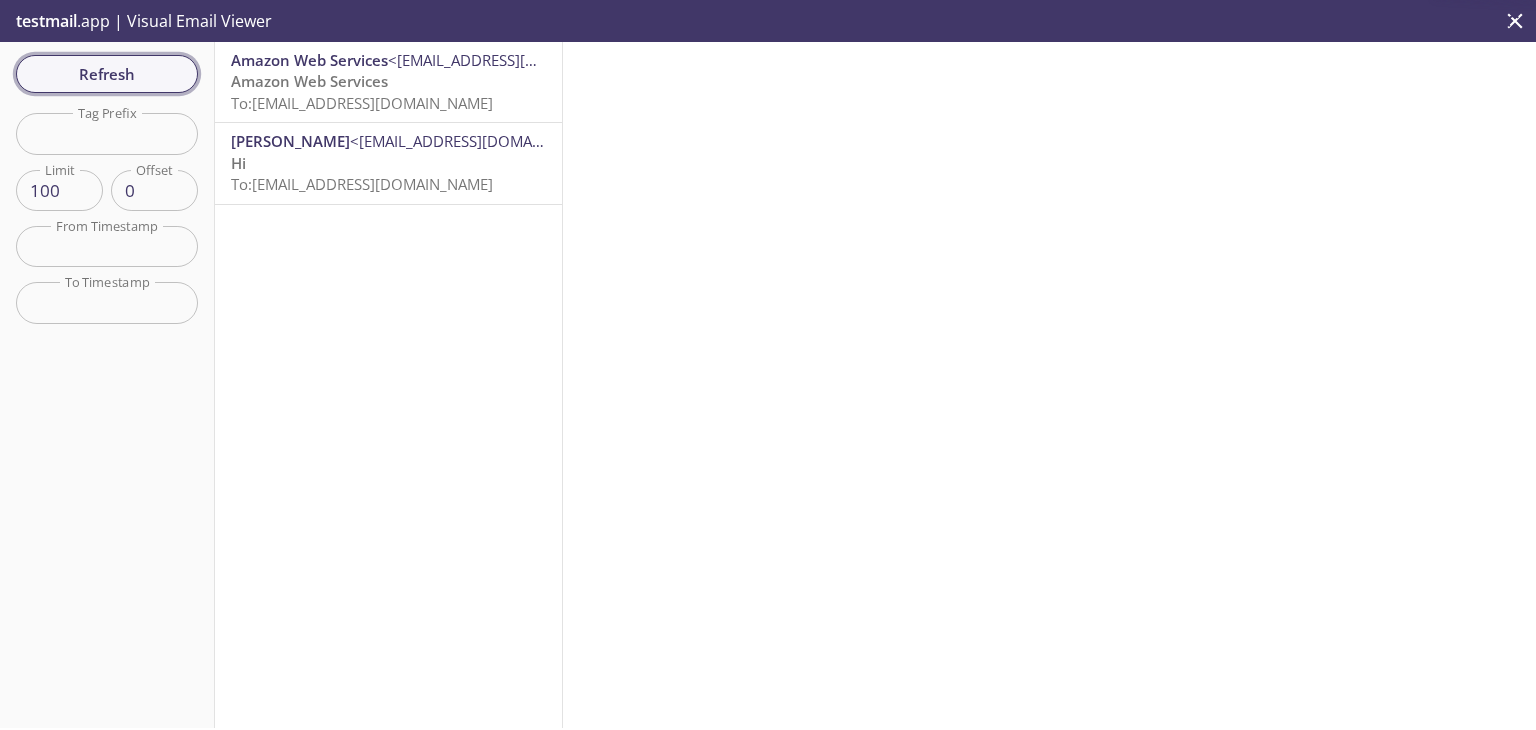 click on "Refresh" at bounding box center (107, 74) 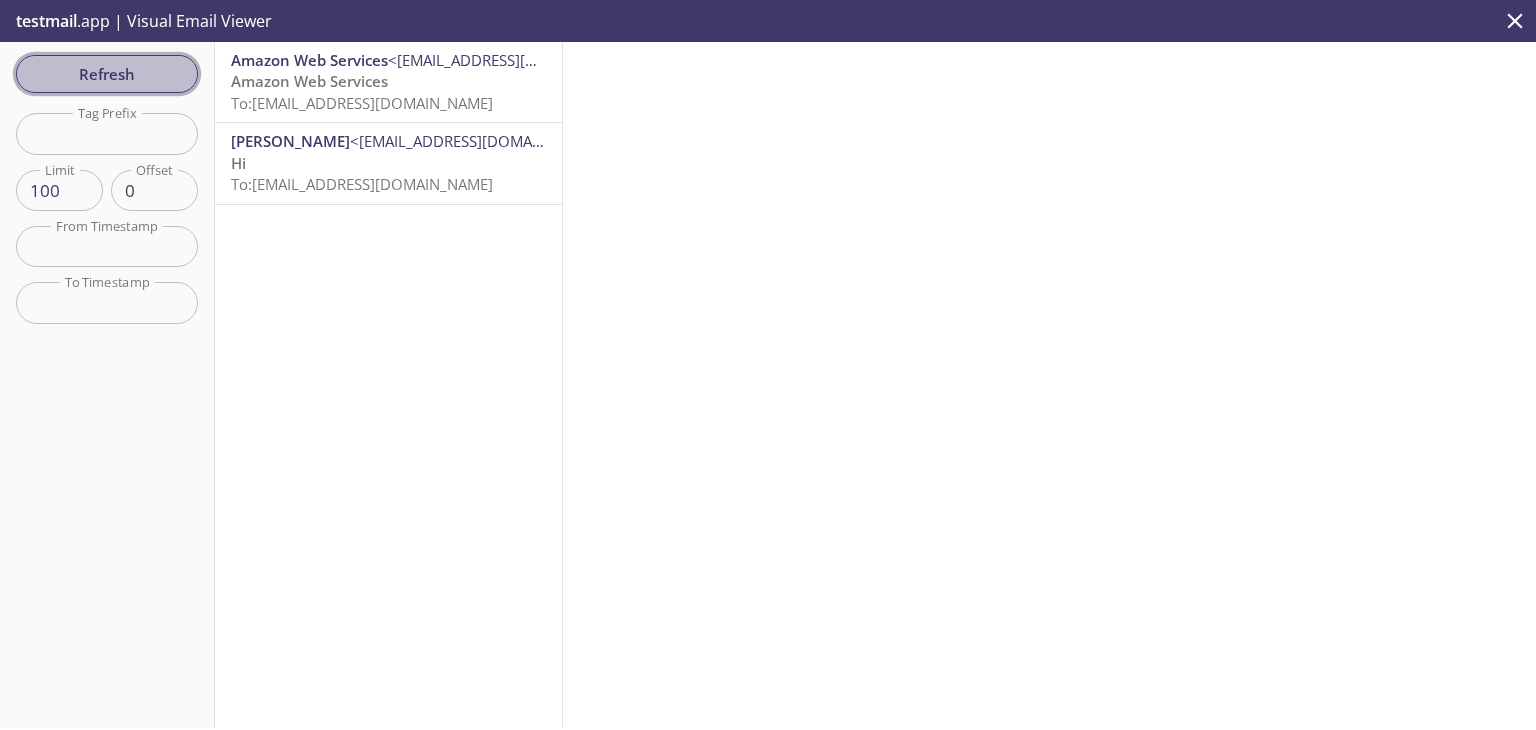 click on "Refresh" at bounding box center (107, 74) 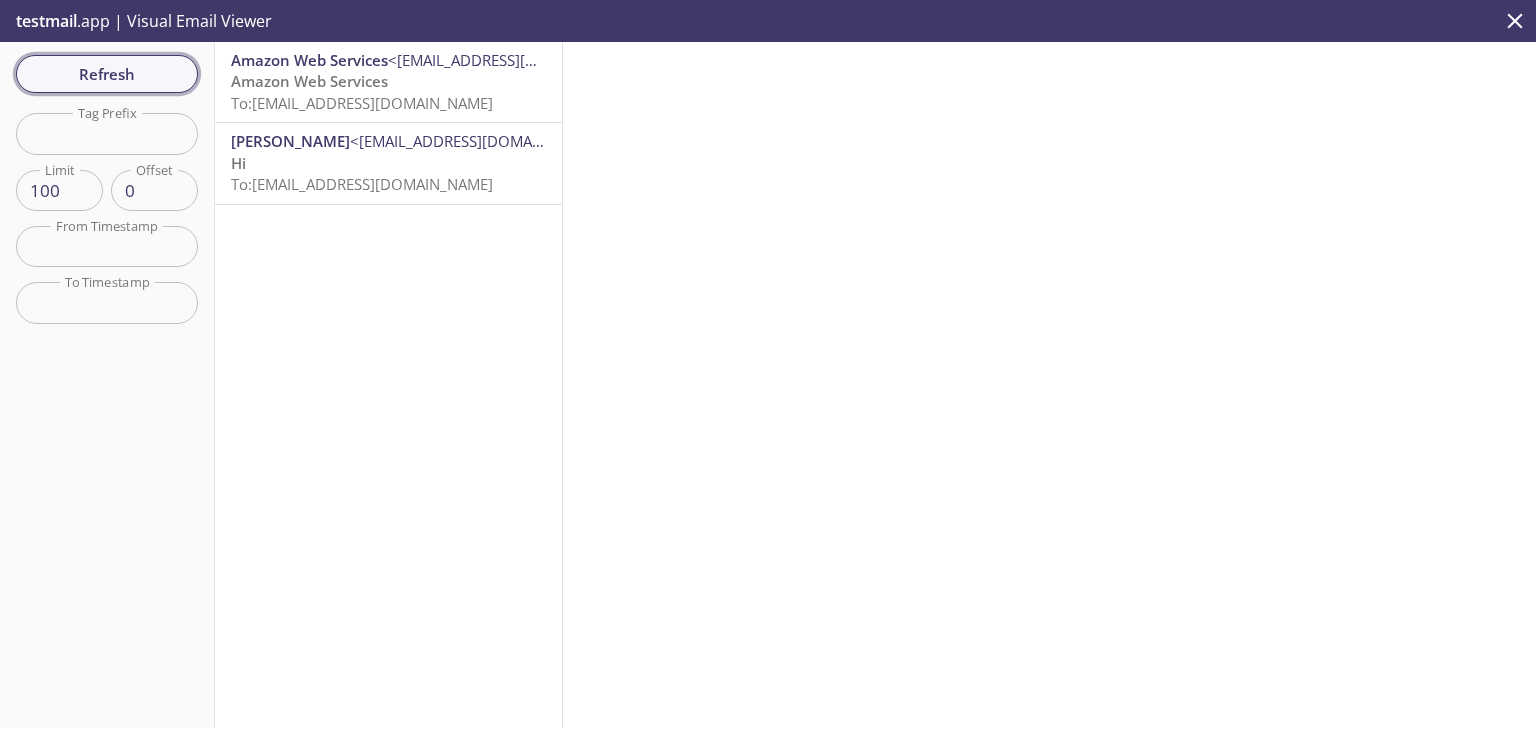 click on "Refresh" at bounding box center [107, 74] 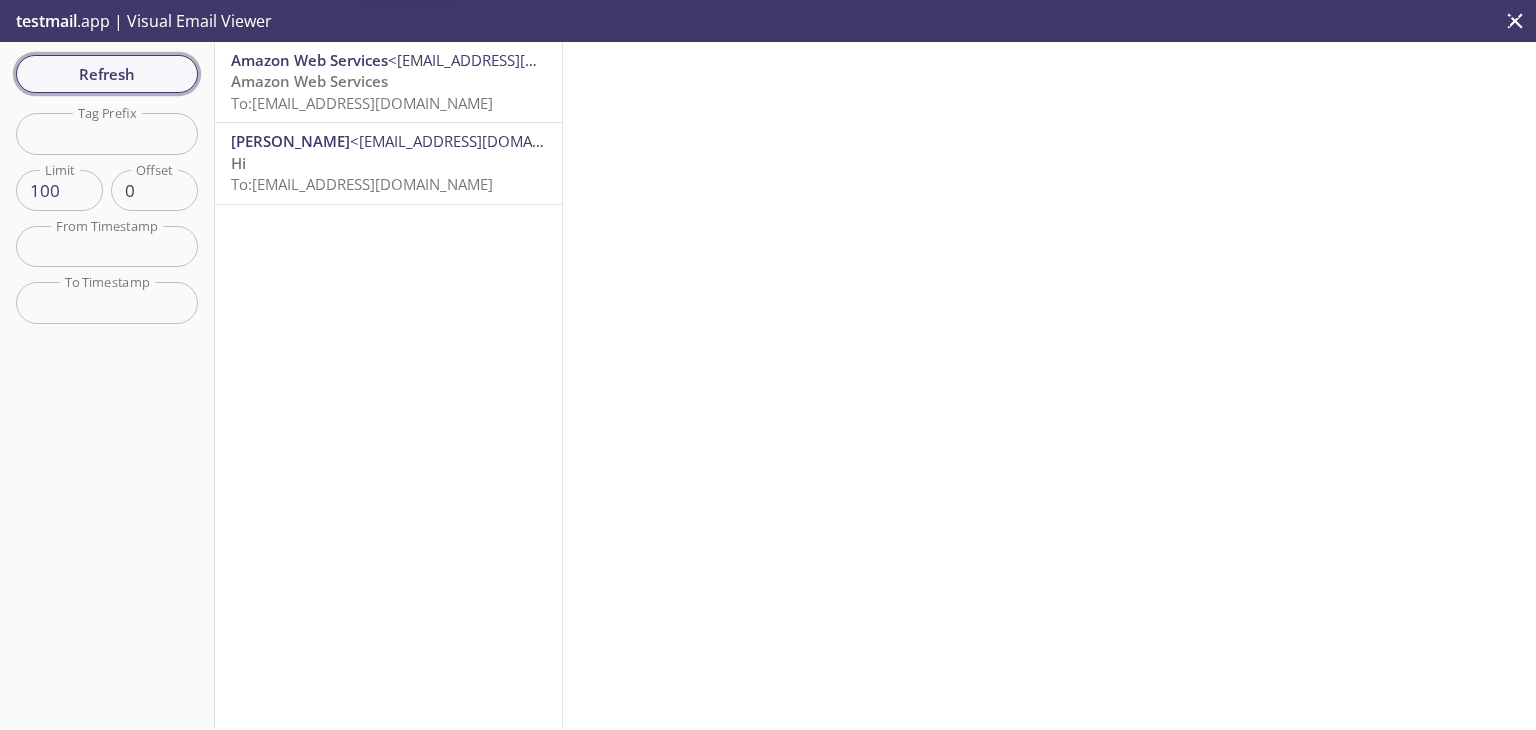 click on "Refresh" at bounding box center (107, 74) 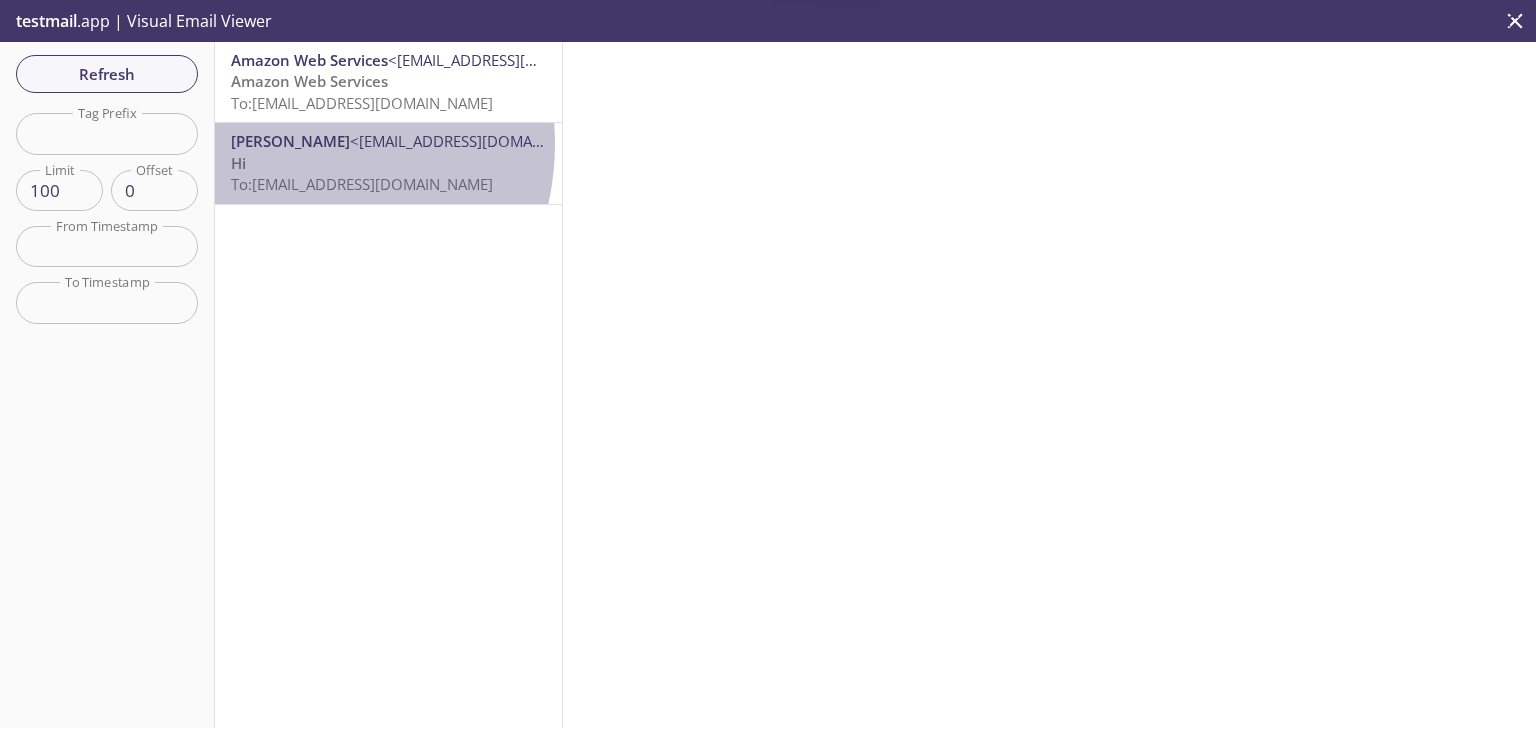 click on "[PERSON_NAME]" at bounding box center [290, 141] 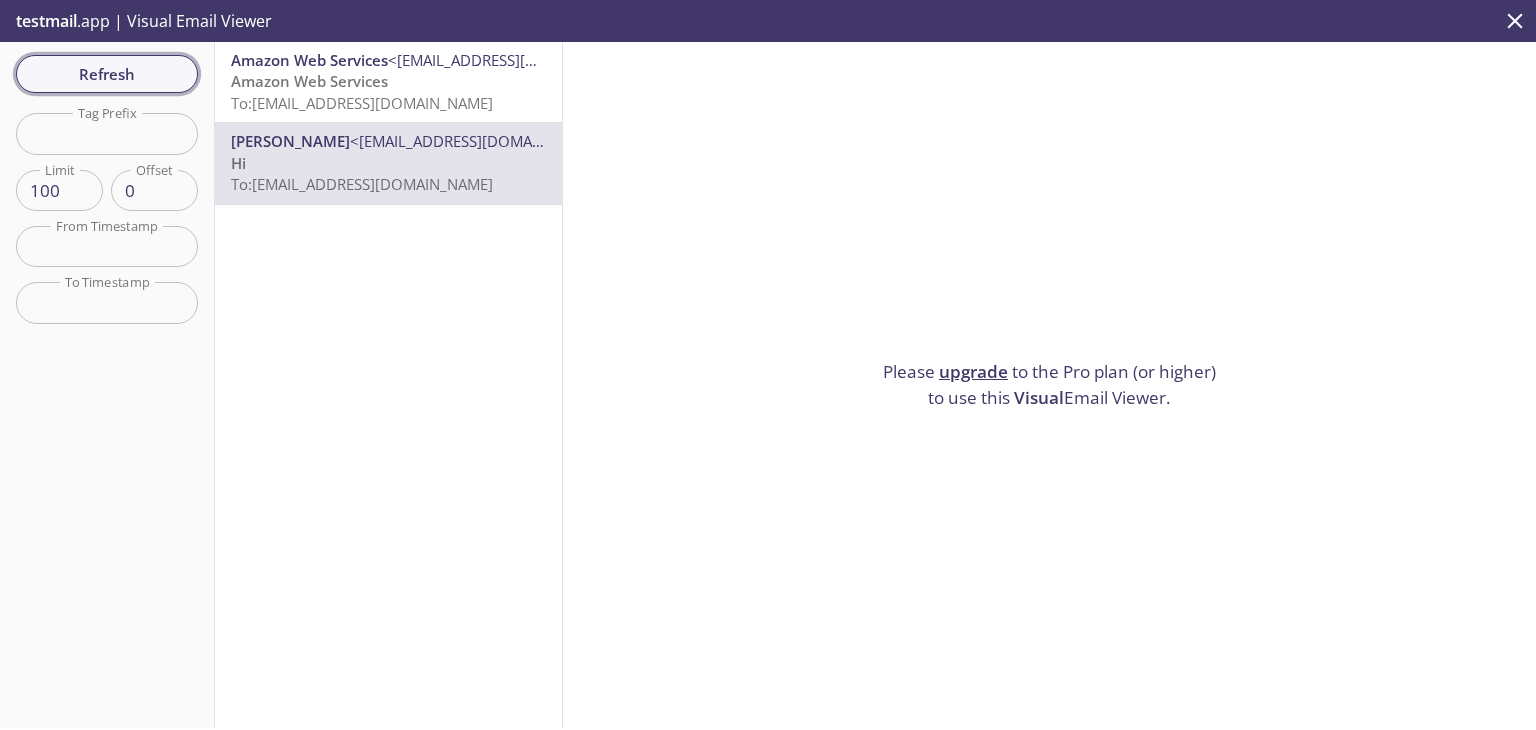 click on "Refresh" at bounding box center [107, 74] 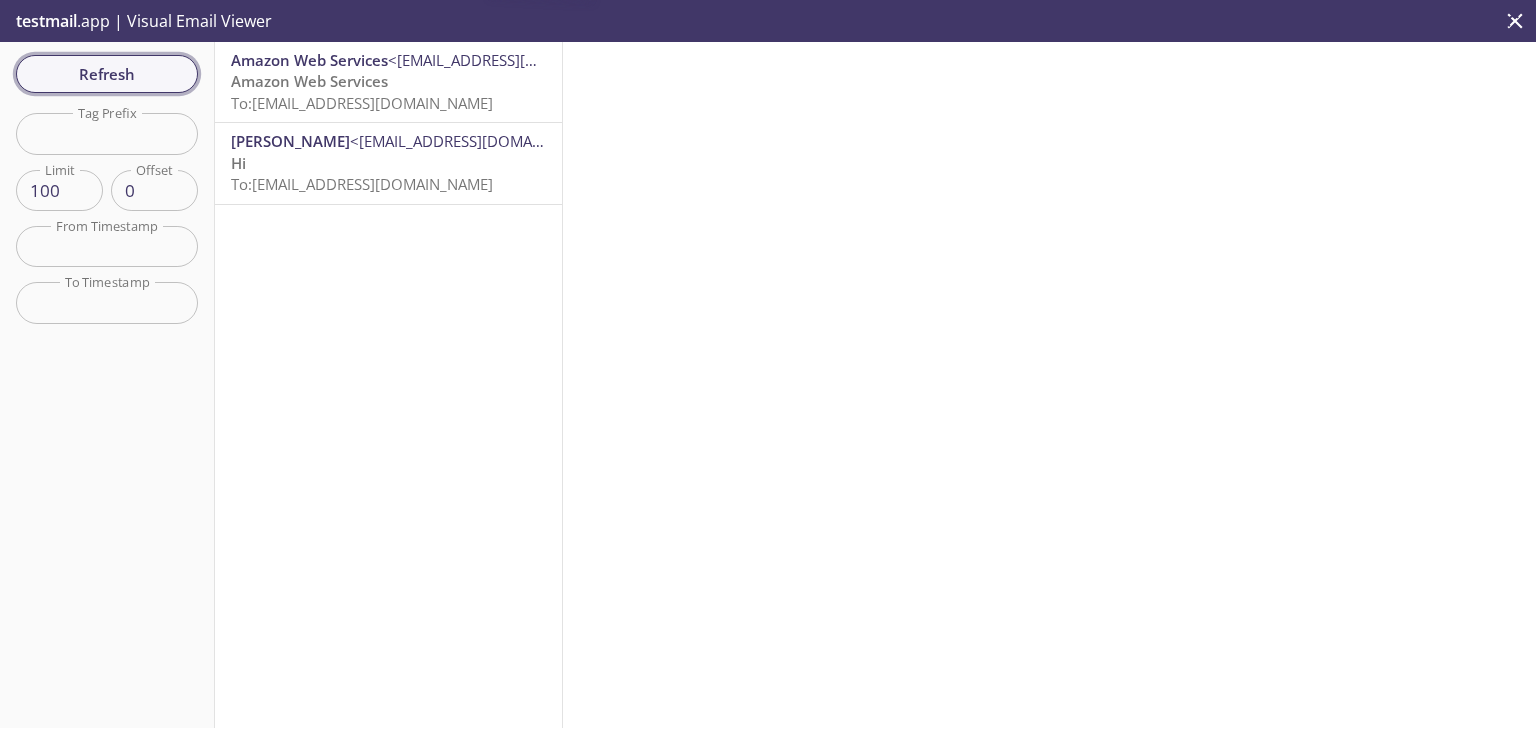 click on "Refresh" at bounding box center [107, 74] 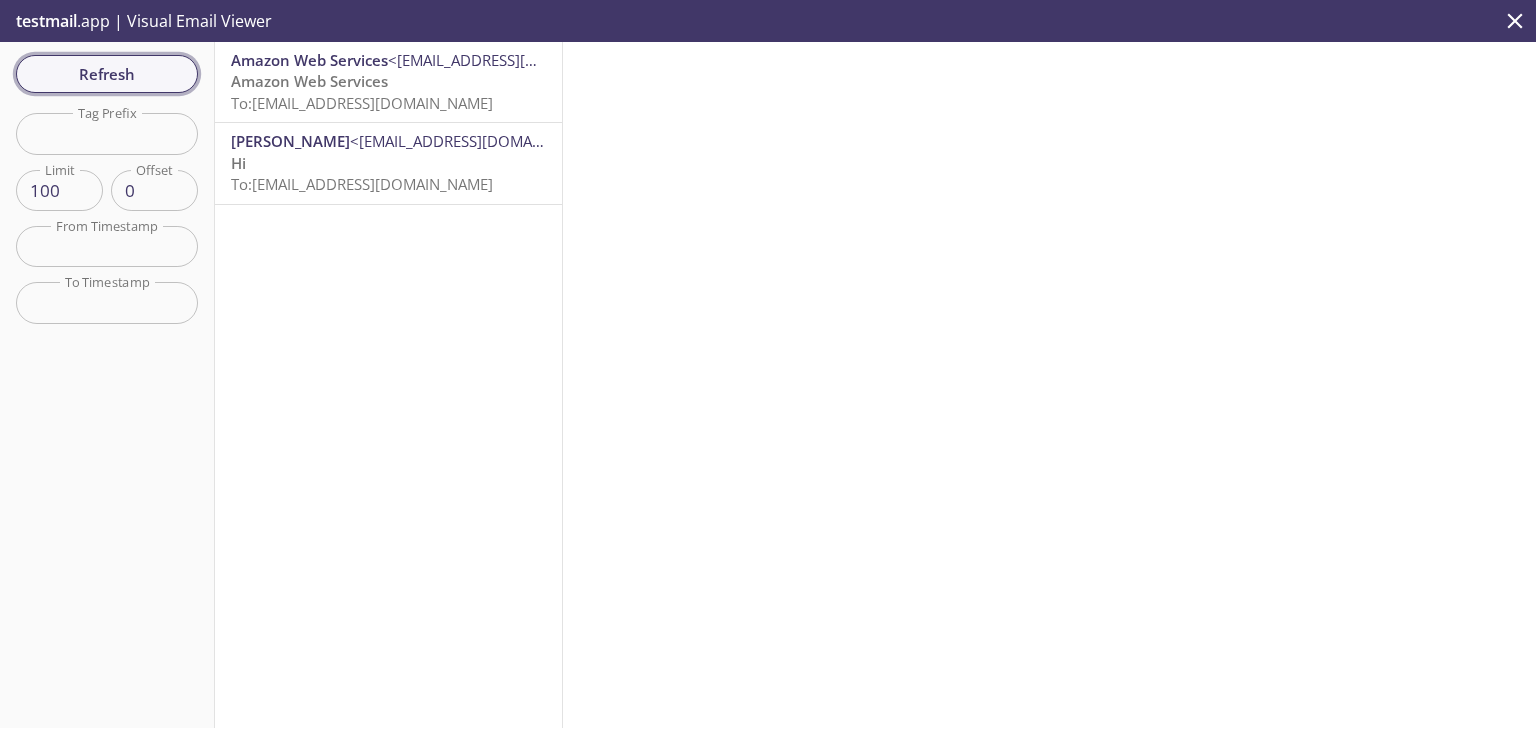 click on "Refresh" at bounding box center (107, 74) 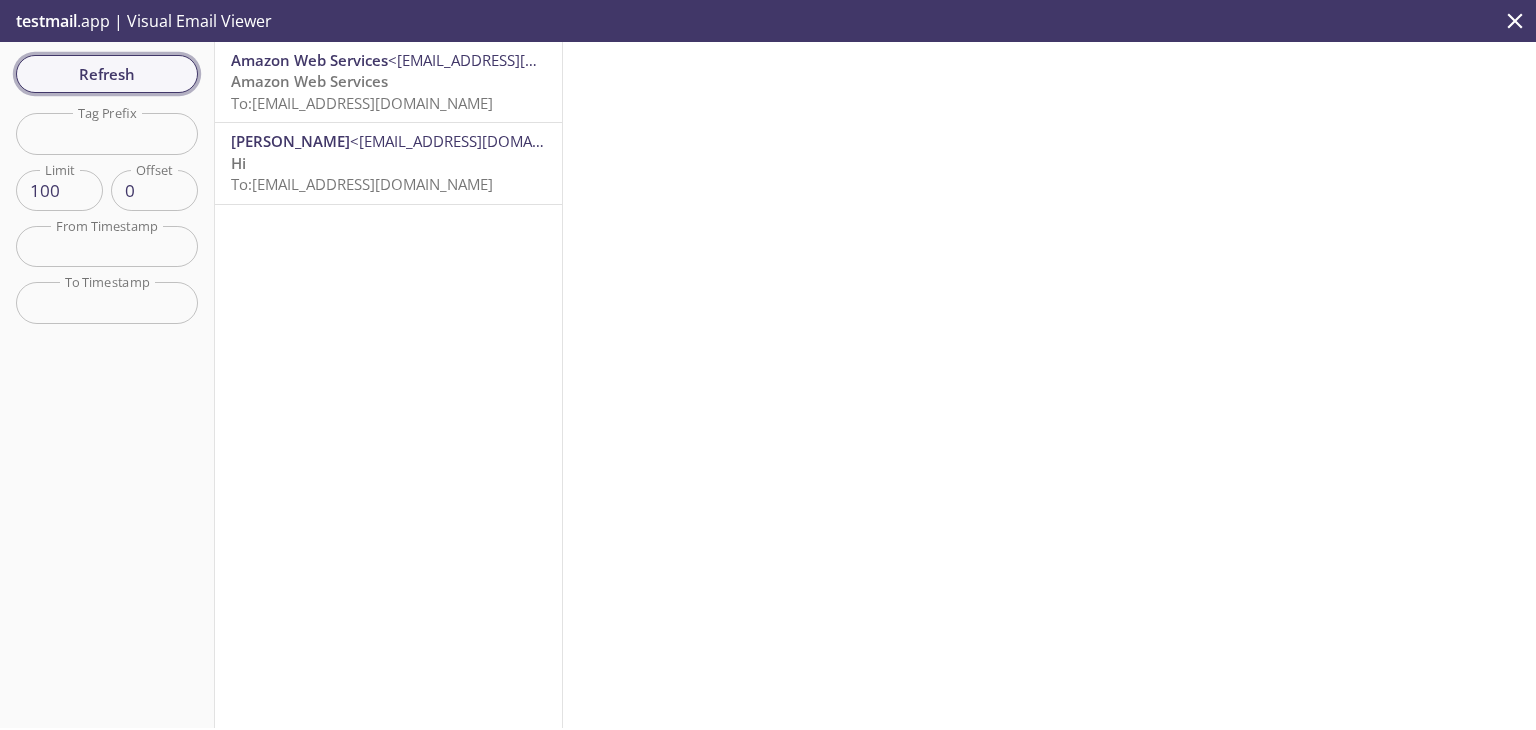 click on "Refresh" at bounding box center (107, 74) 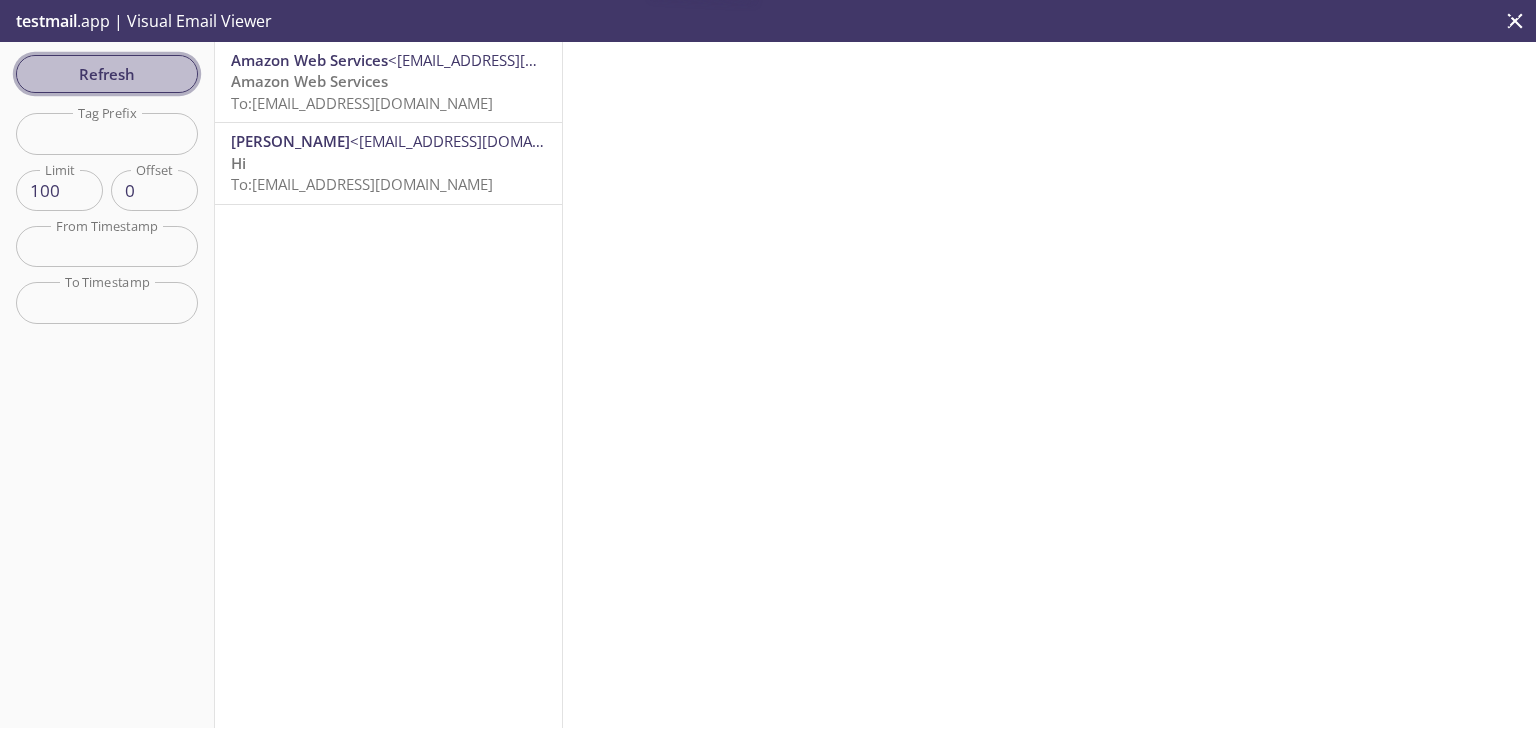 click on "Refresh" at bounding box center [107, 74] 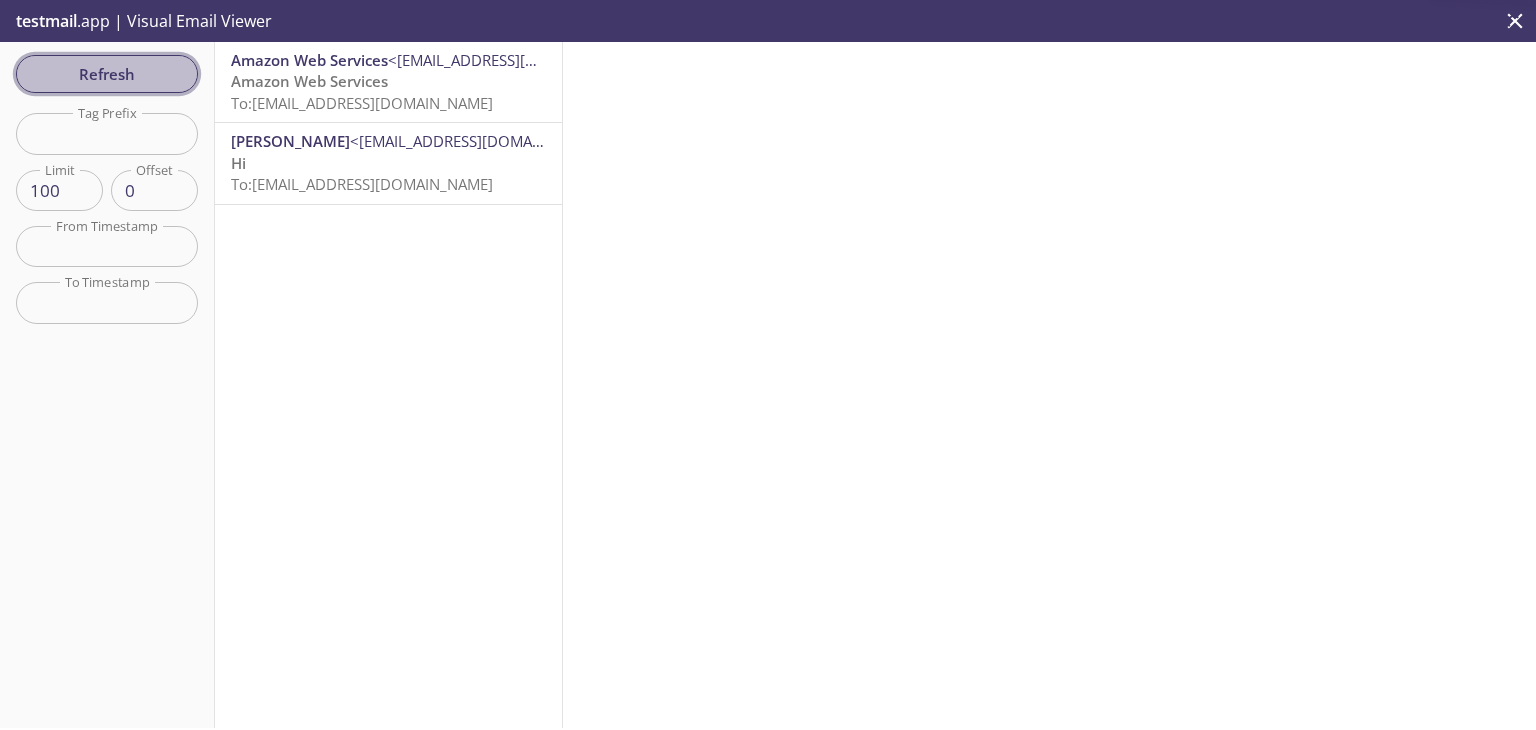 click on "Refresh" at bounding box center [107, 74] 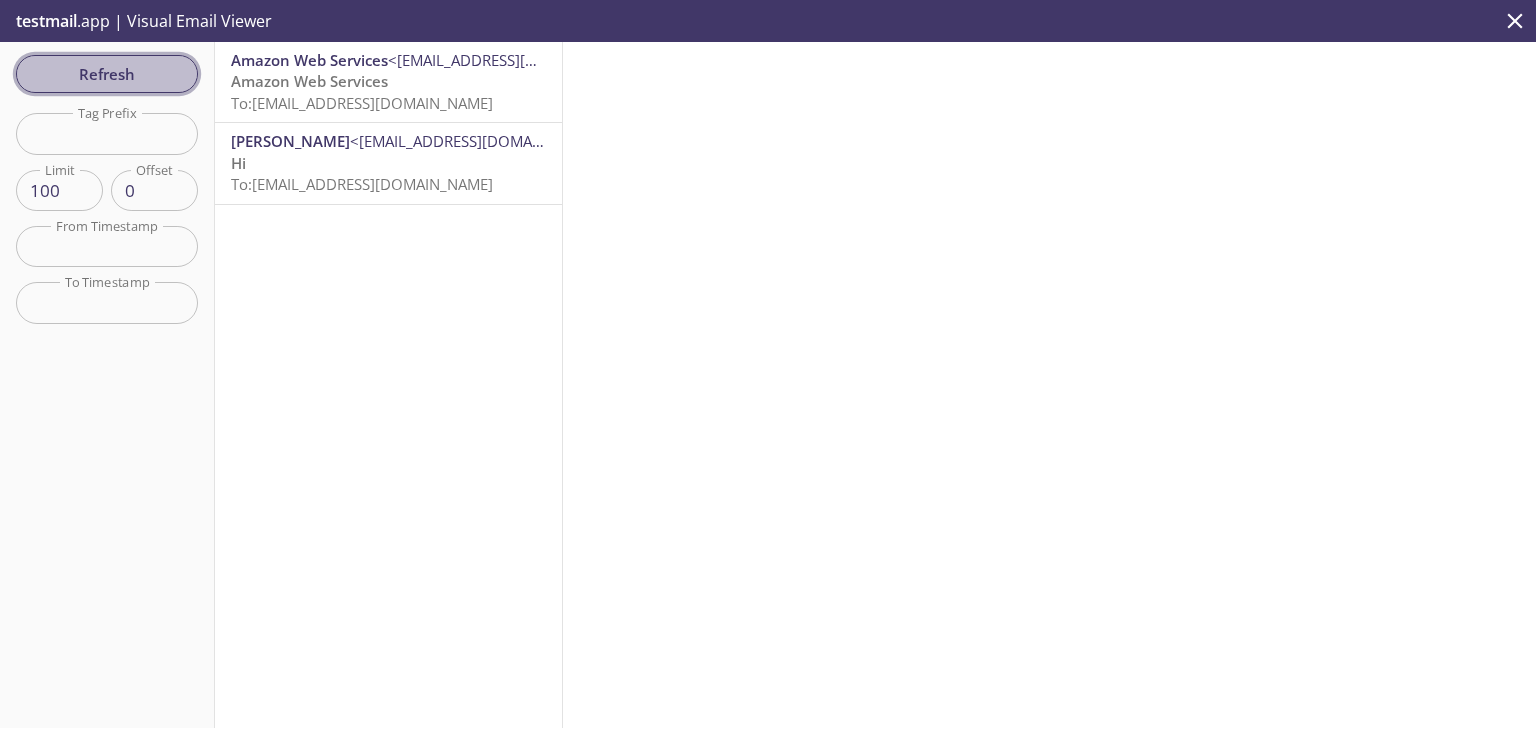 click on "Refresh" at bounding box center (107, 74) 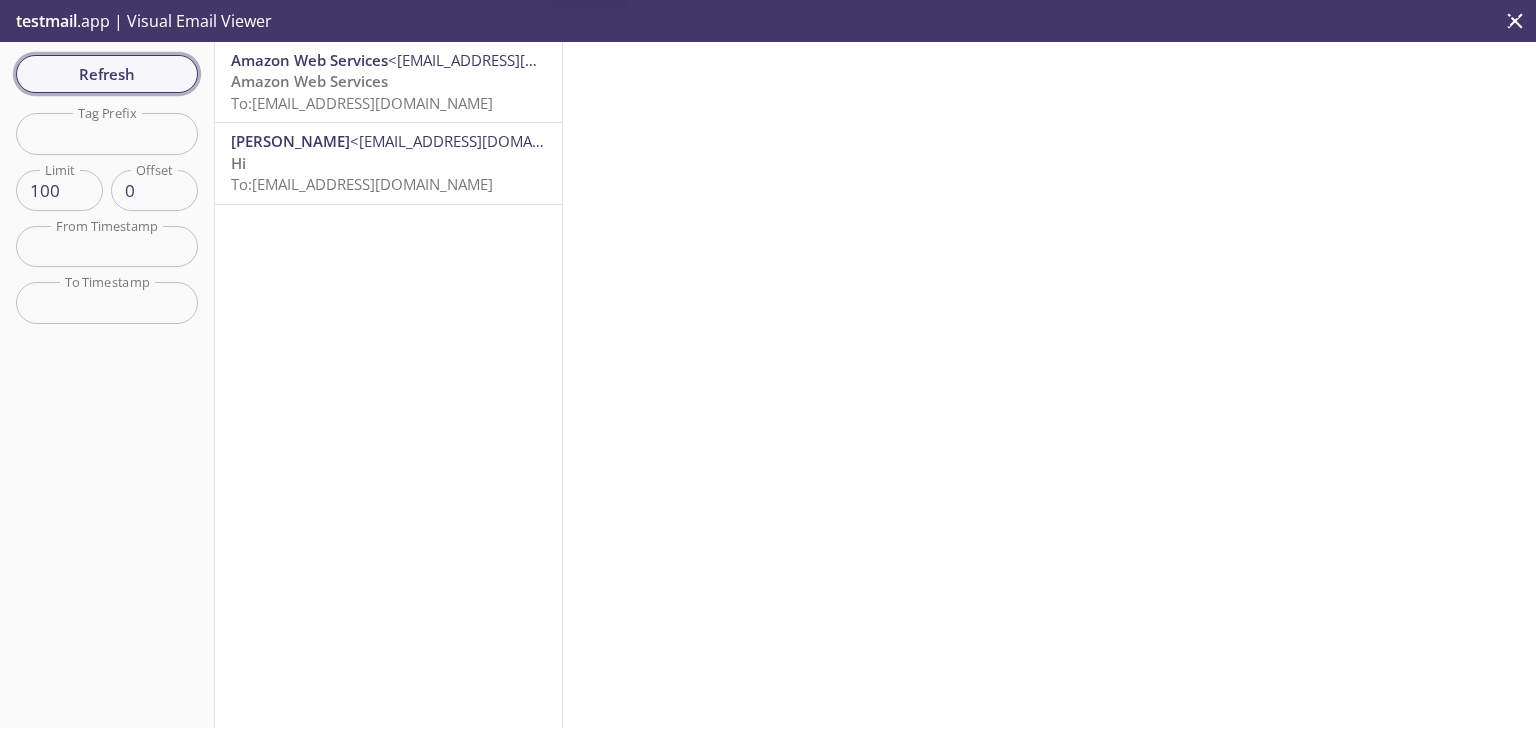 click on "Refresh" at bounding box center [107, 74] 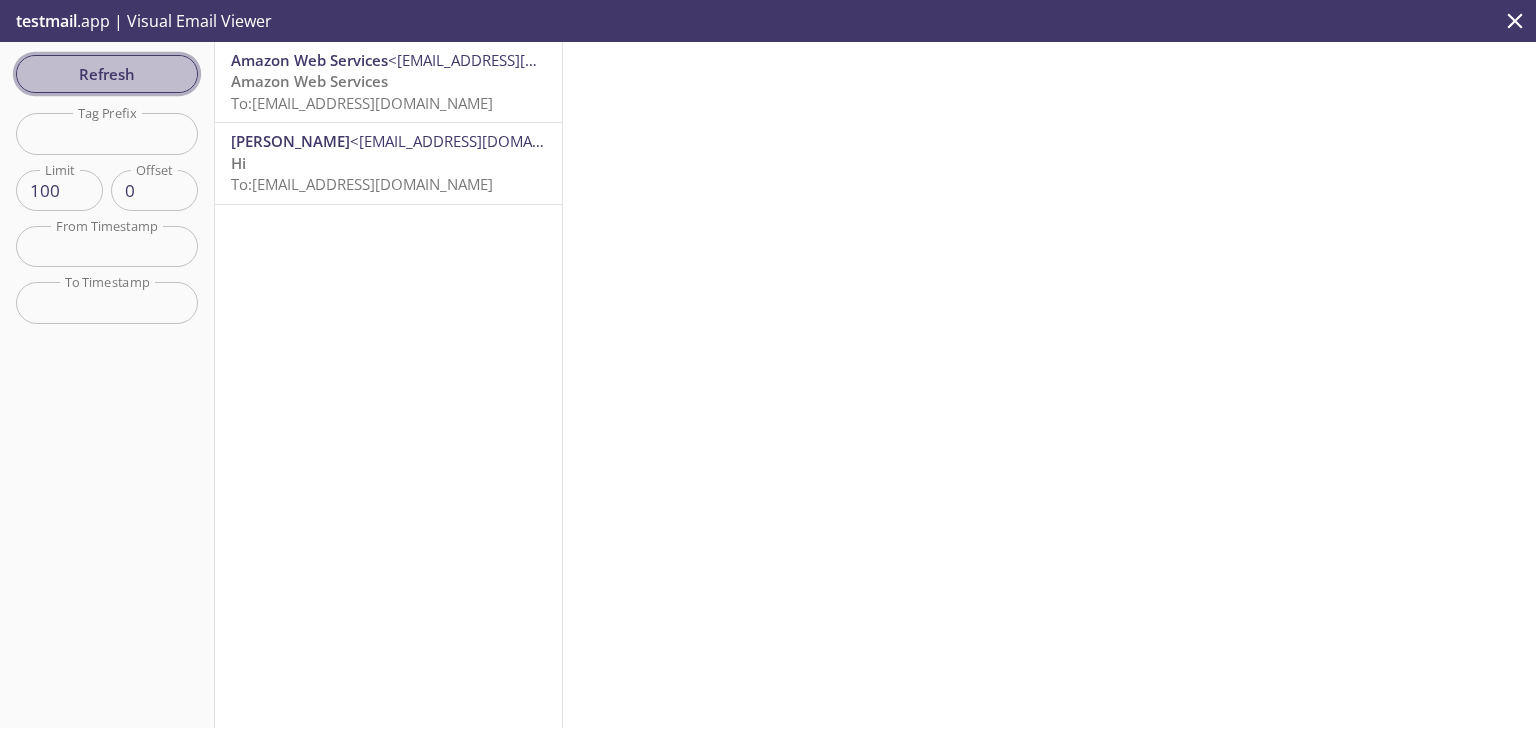 click on "Refresh" at bounding box center (107, 74) 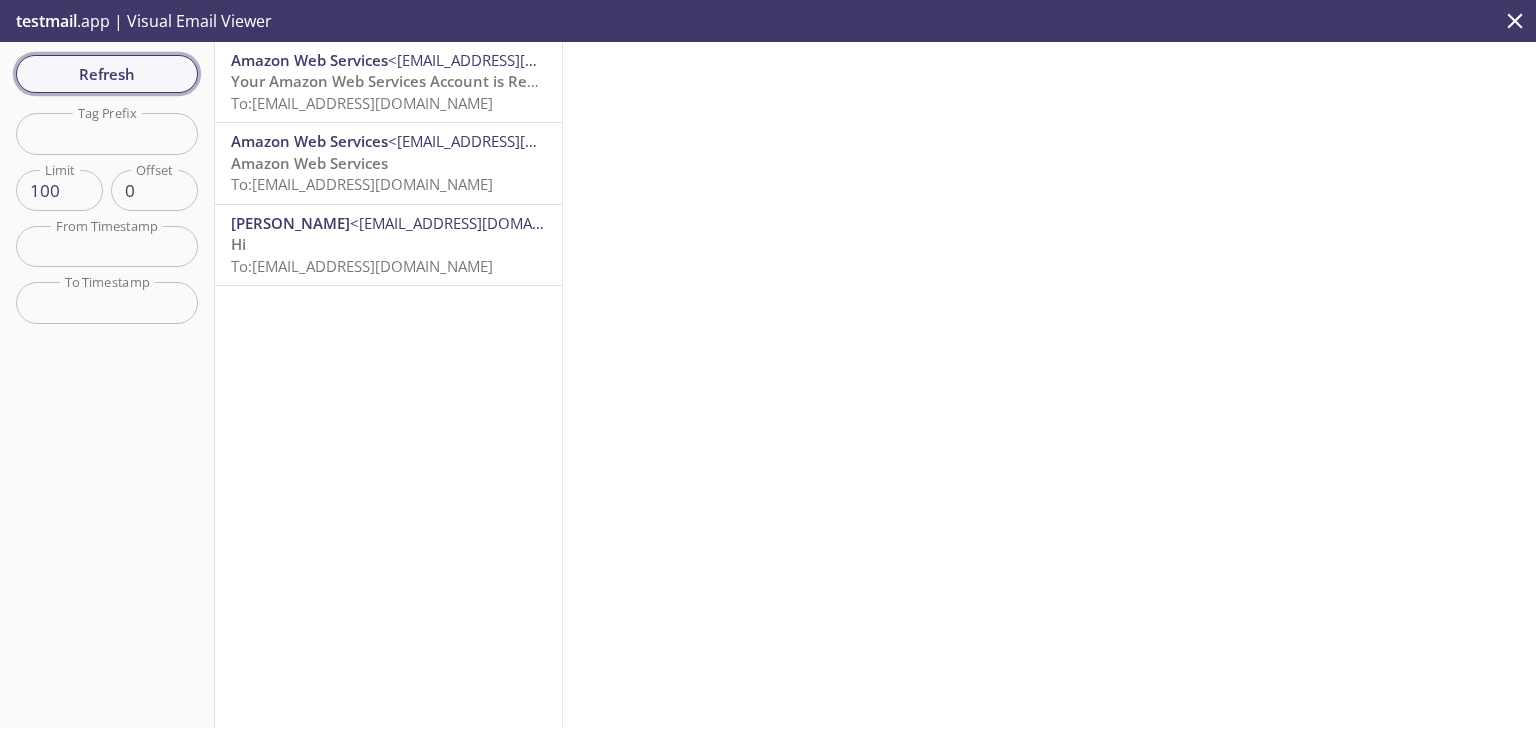 click on "Refresh" at bounding box center [107, 74] 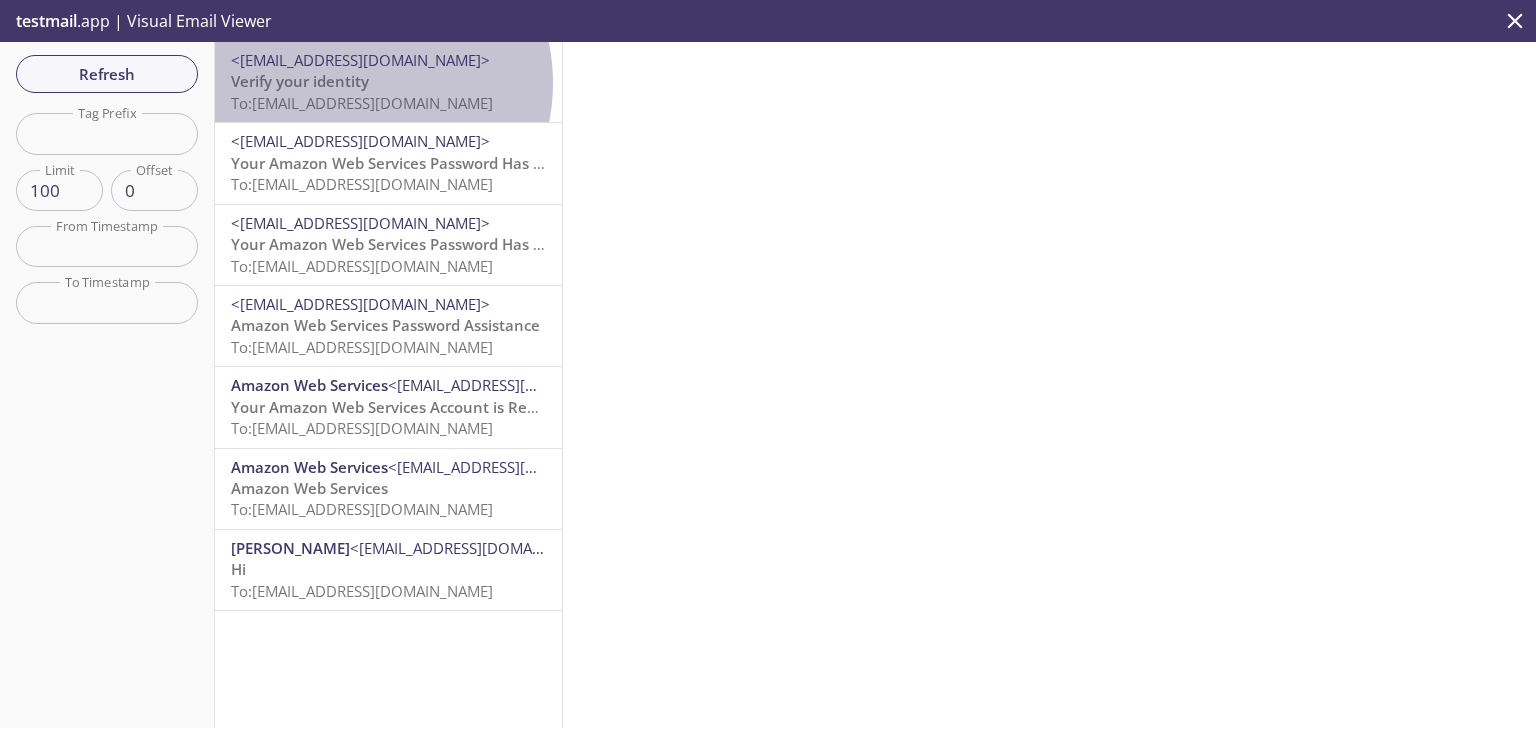 click on "Verify your identity" at bounding box center (300, 81) 